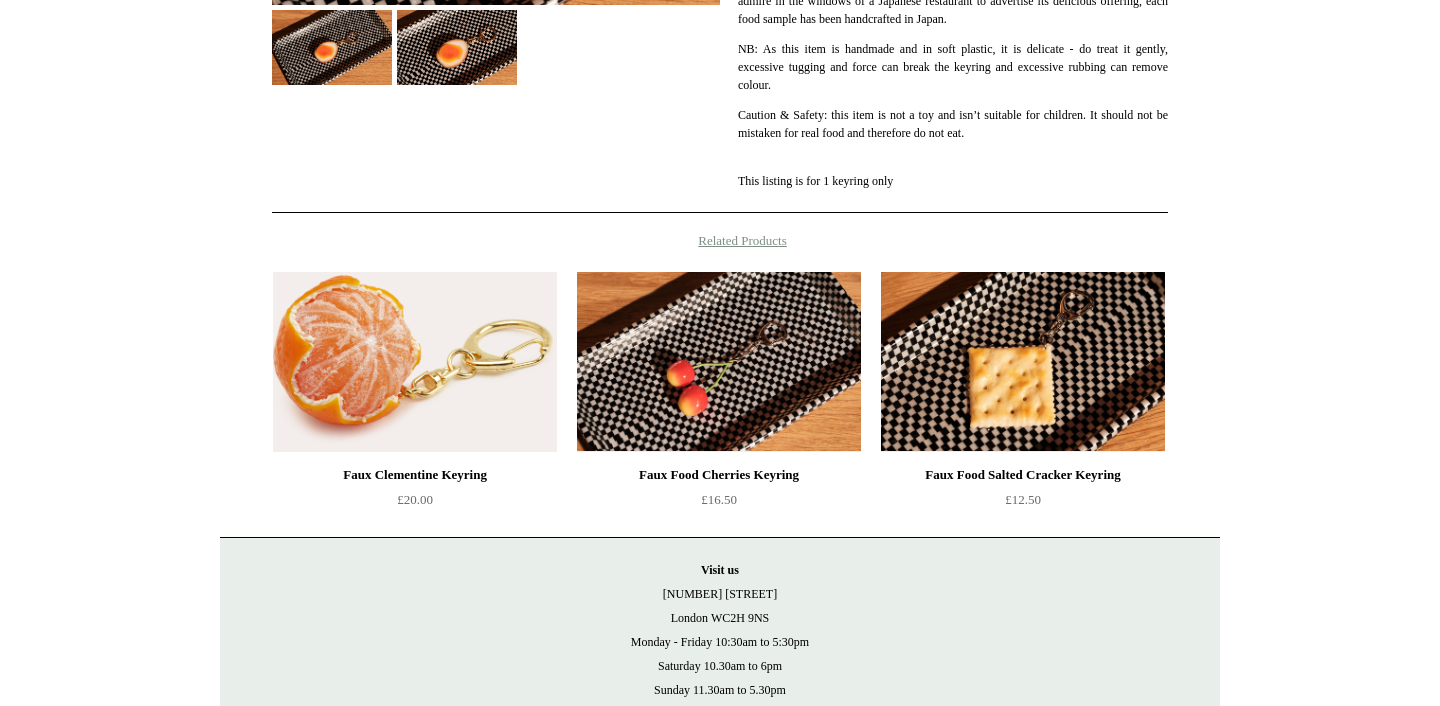 scroll, scrollTop: 583, scrollLeft: 0, axis: vertical 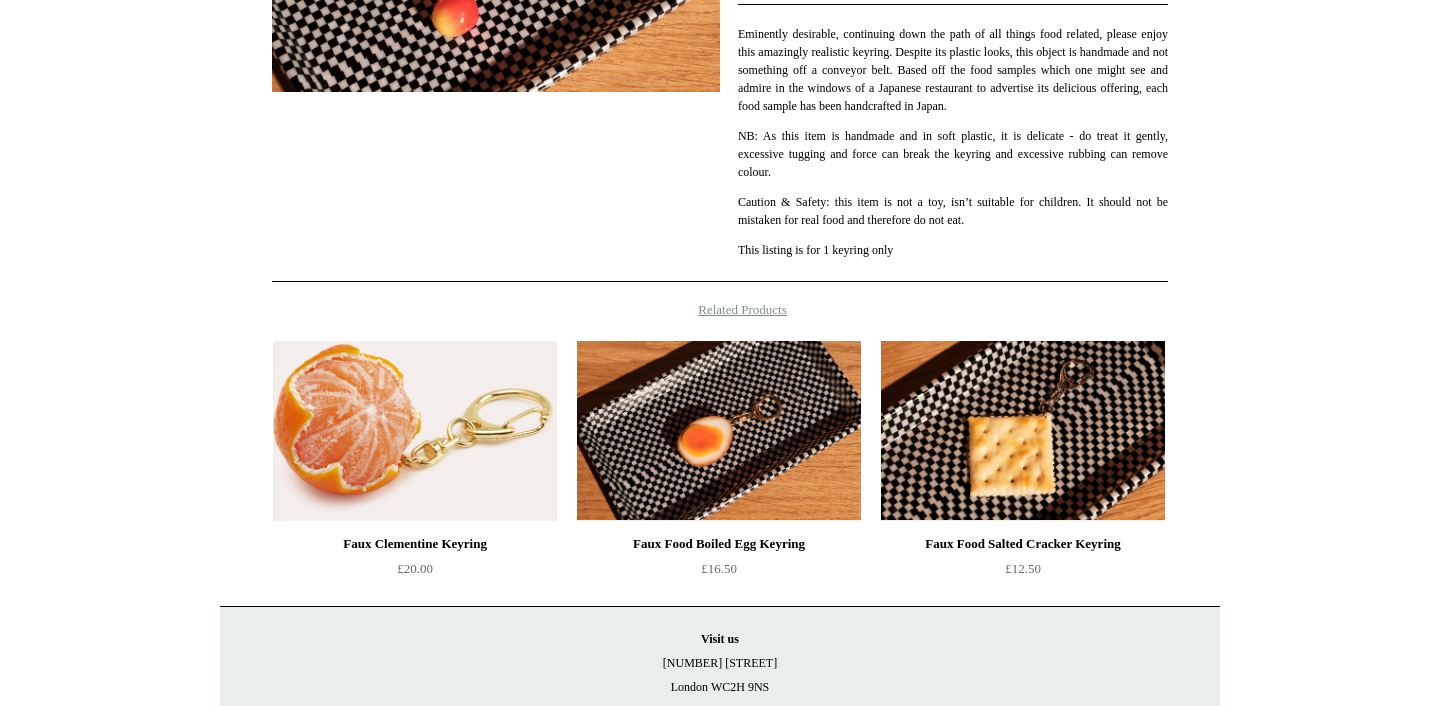 click at bounding box center [1023, 431] 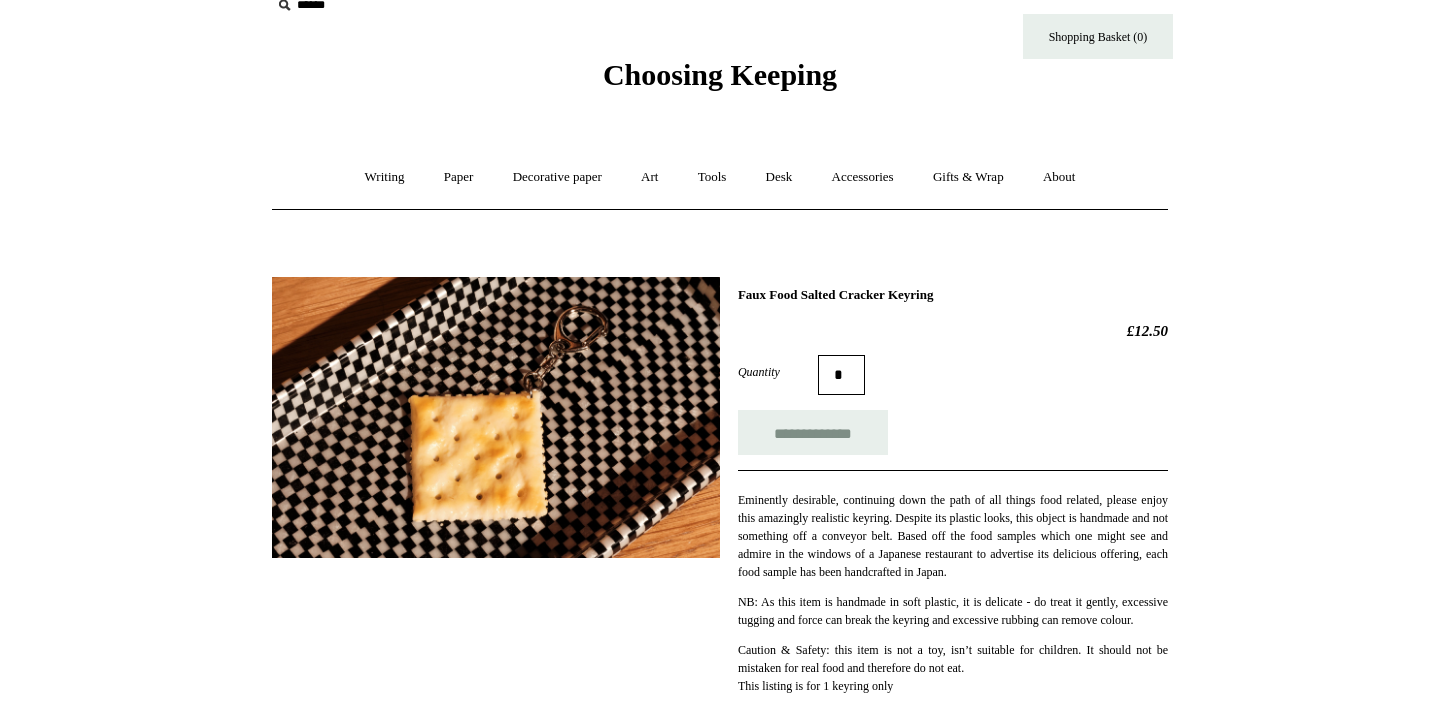 scroll, scrollTop: 0, scrollLeft: 0, axis: both 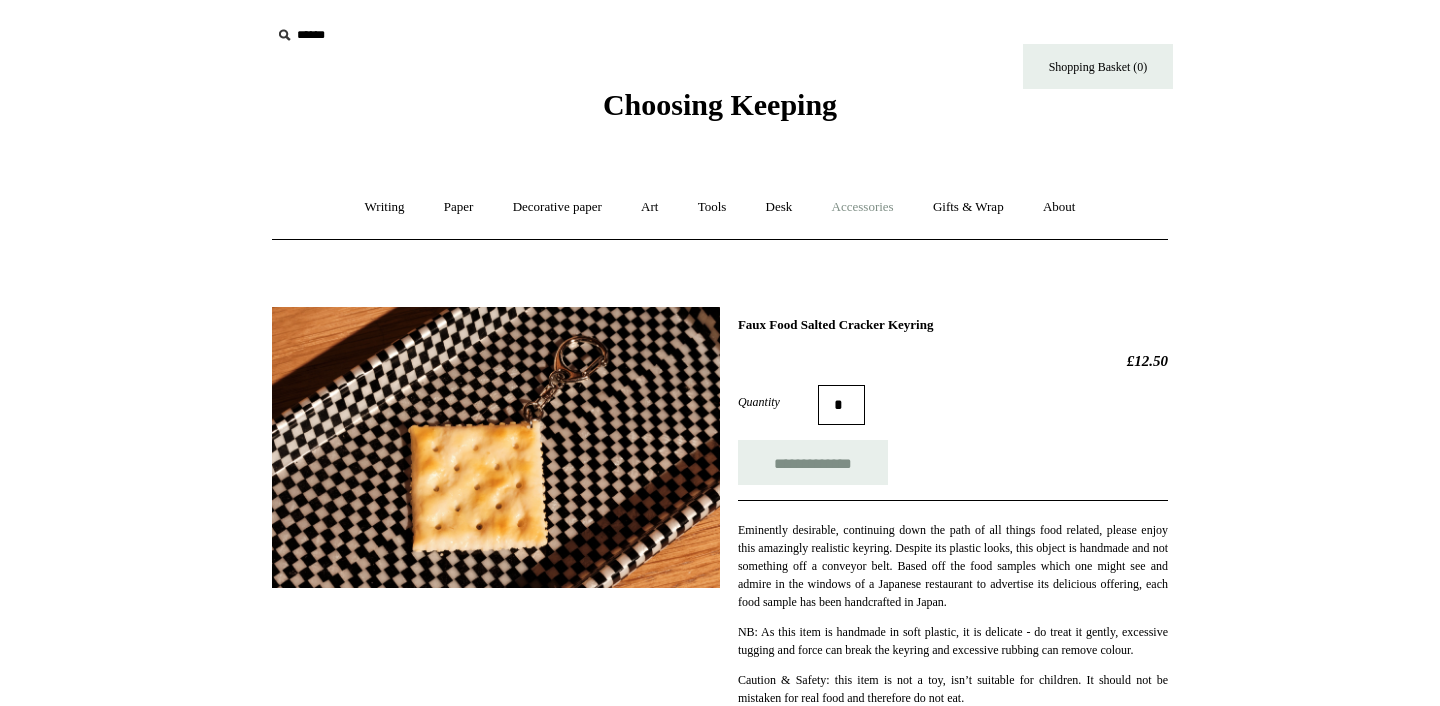 click on "Accessories +" at bounding box center (863, 207) 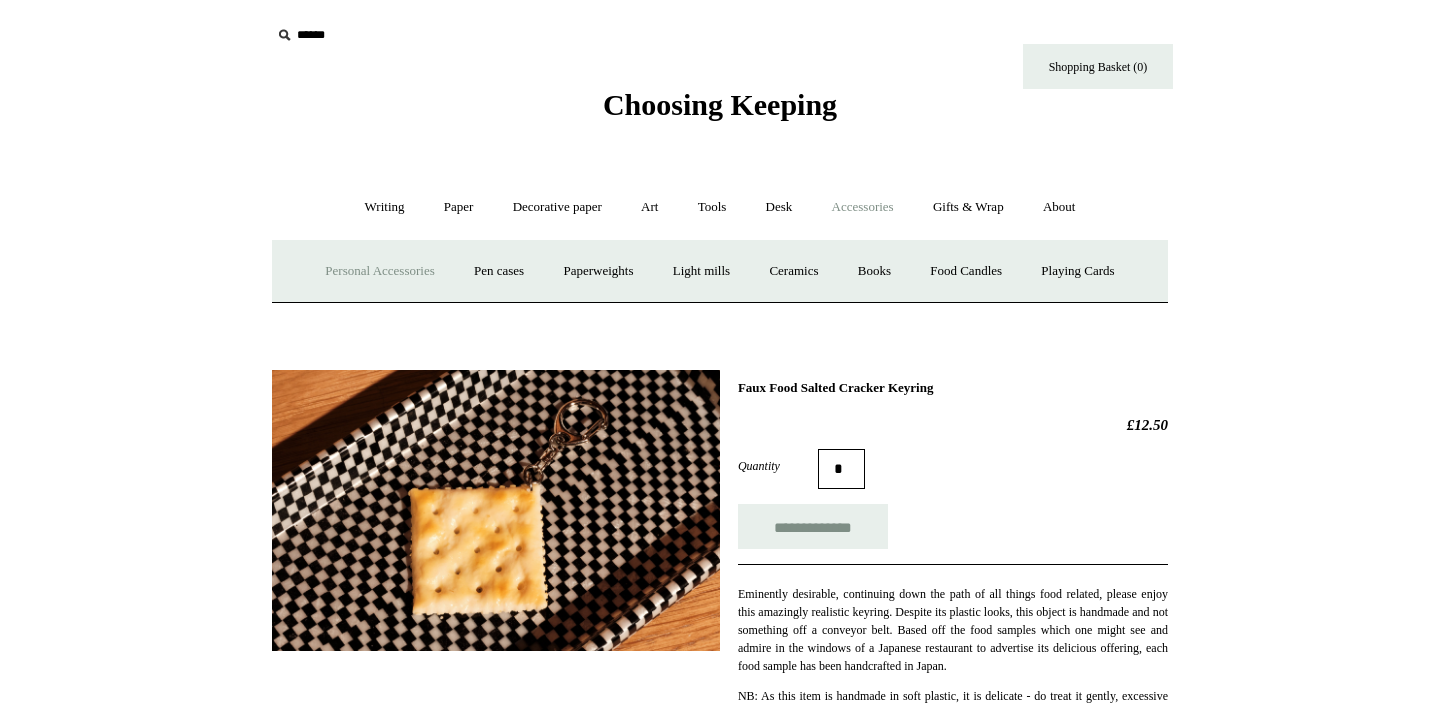 click on "Personal Accessories +" at bounding box center [379, 271] 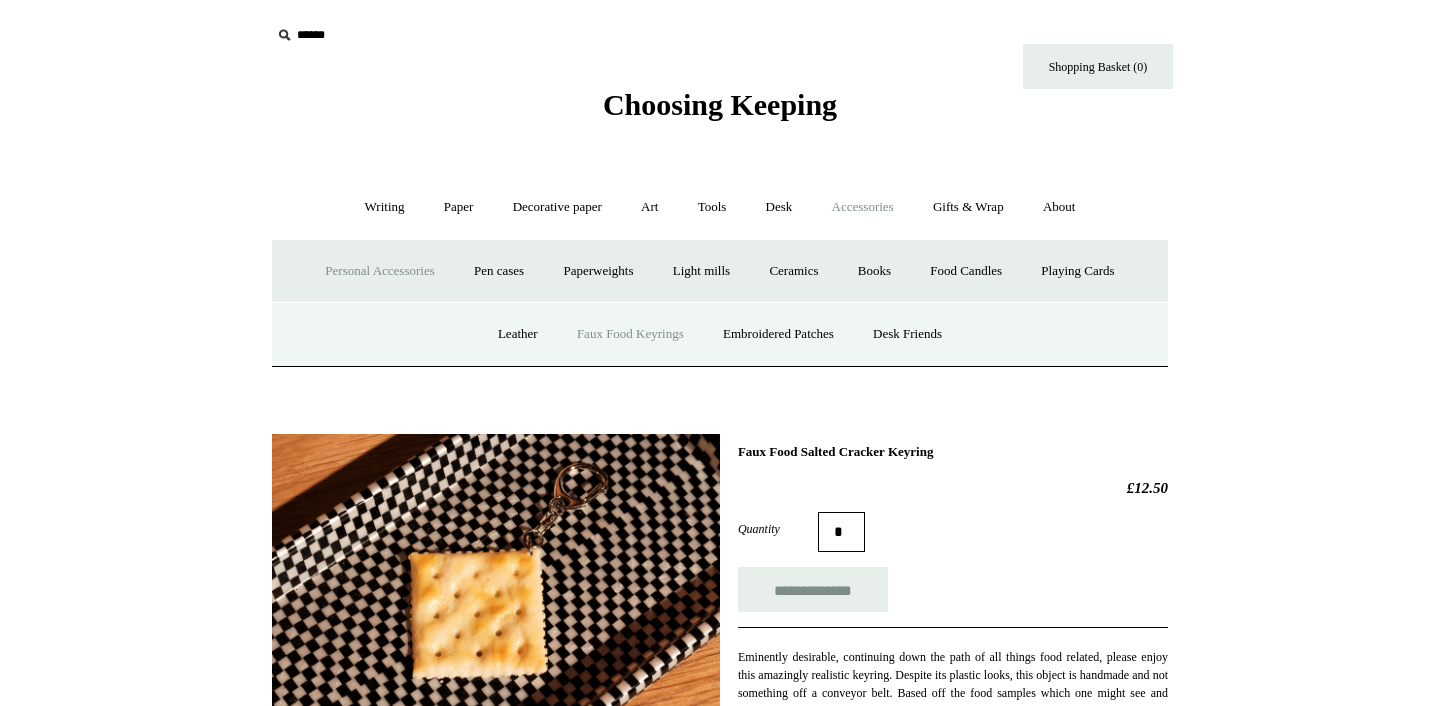 click on "Faux Food Keyrings" at bounding box center [630, 334] 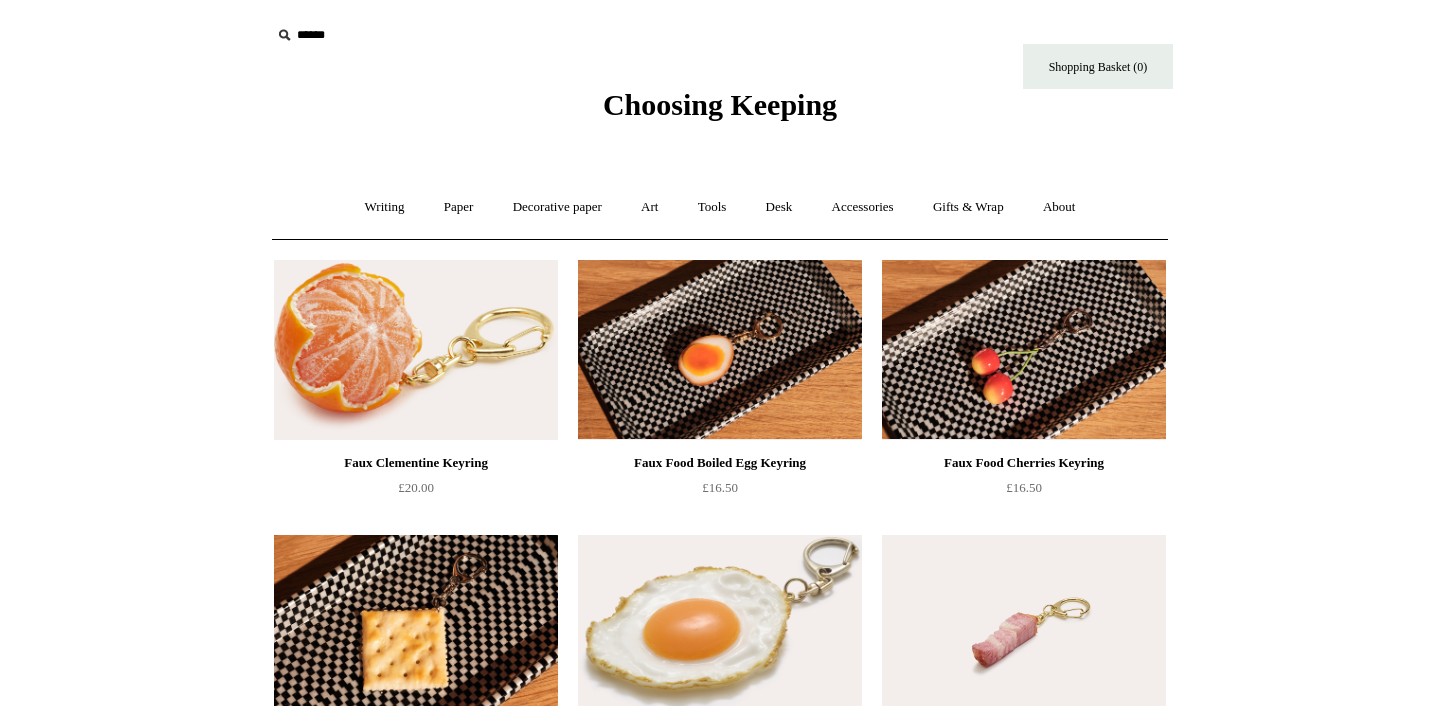 scroll, scrollTop: 0, scrollLeft: 0, axis: both 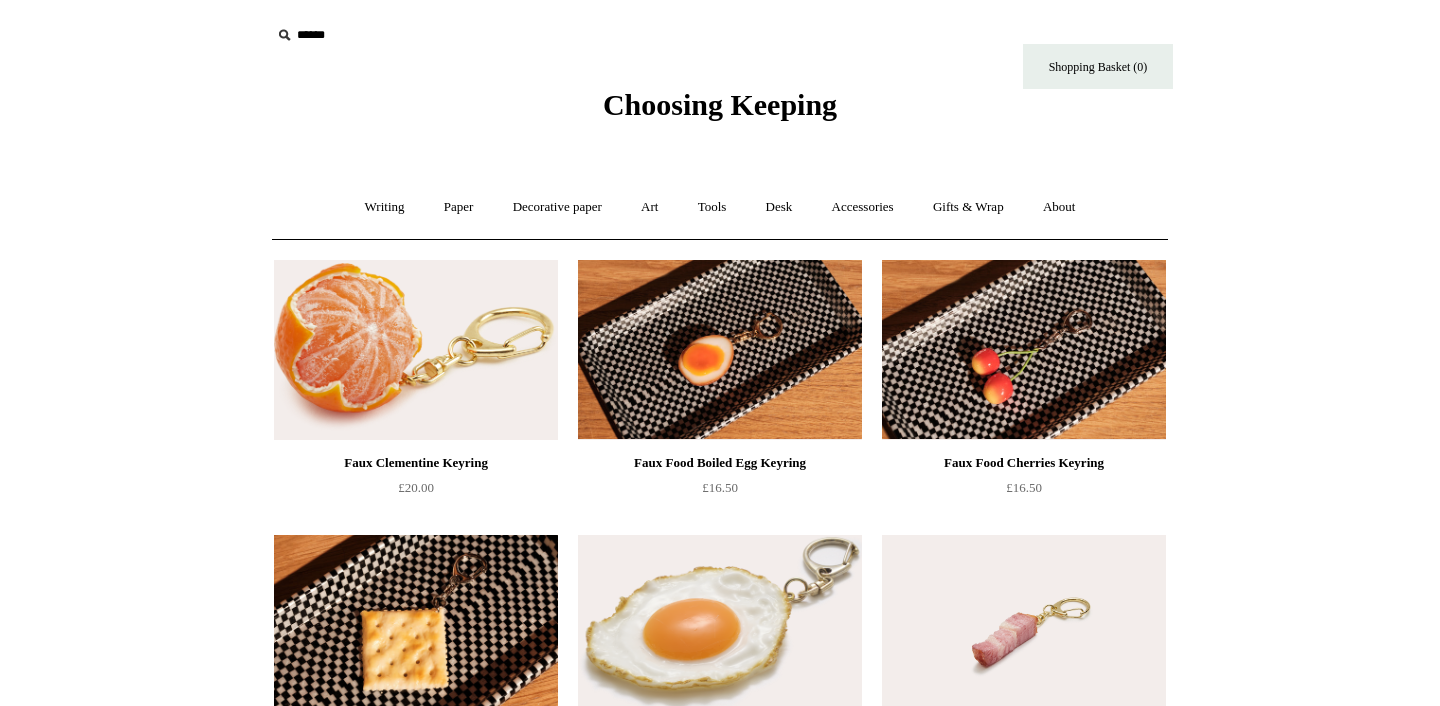 click at bounding box center (720, 625) 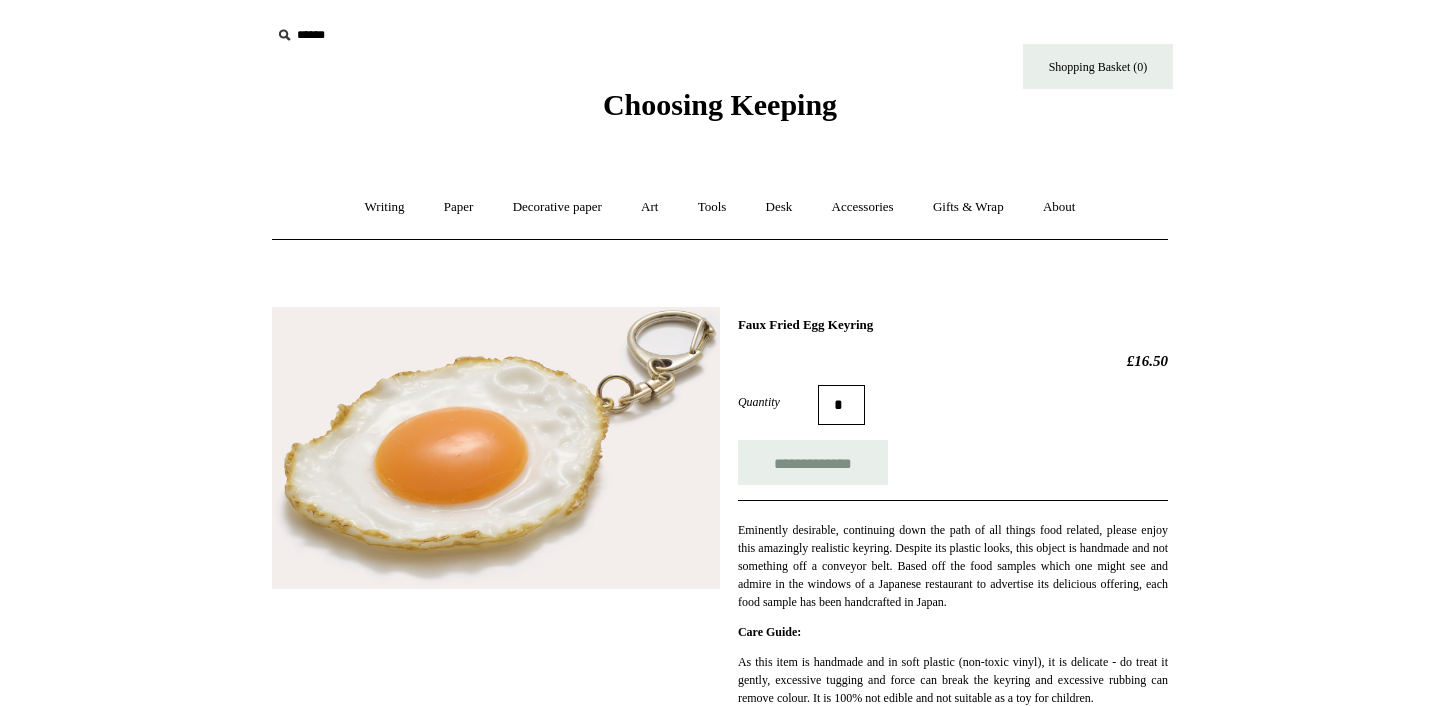 scroll, scrollTop: 0, scrollLeft: 0, axis: both 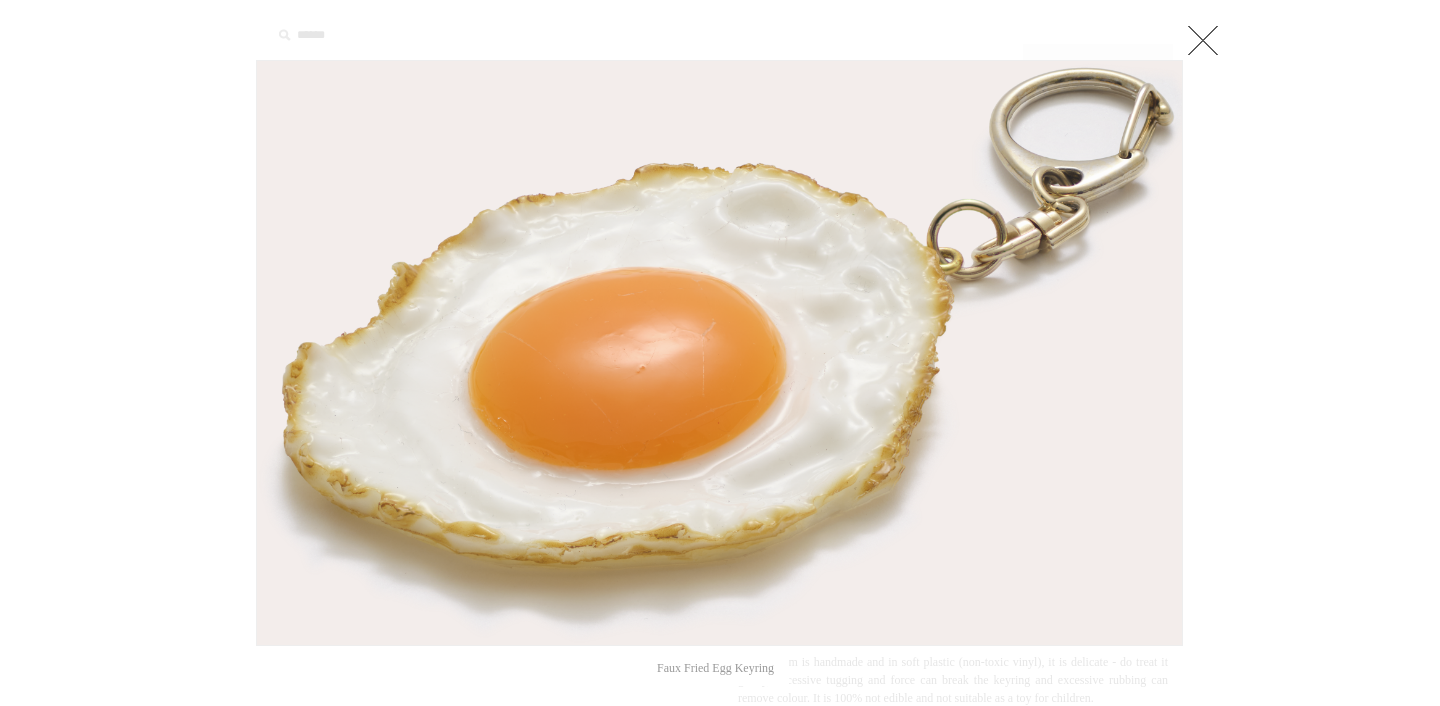 click at bounding box center (1203, 40) 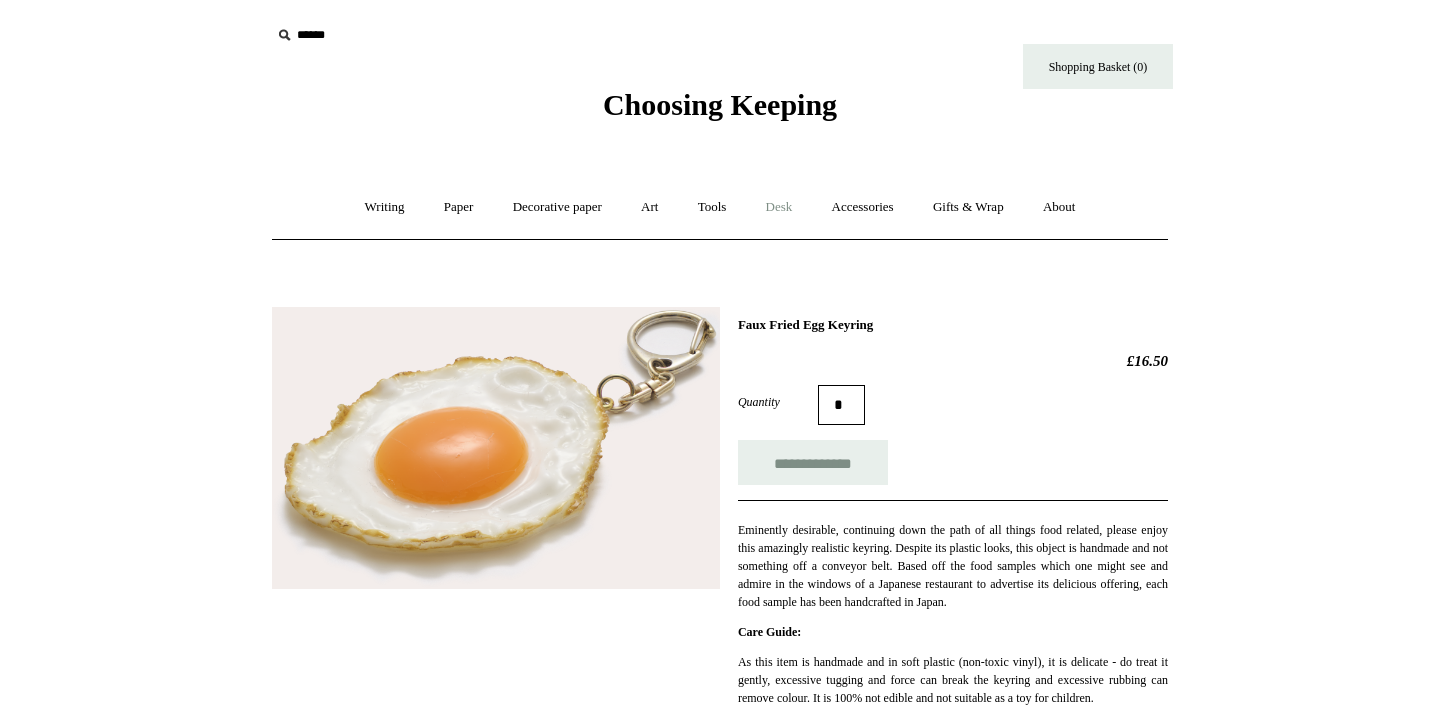 click on "Desk +" at bounding box center [779, 207] 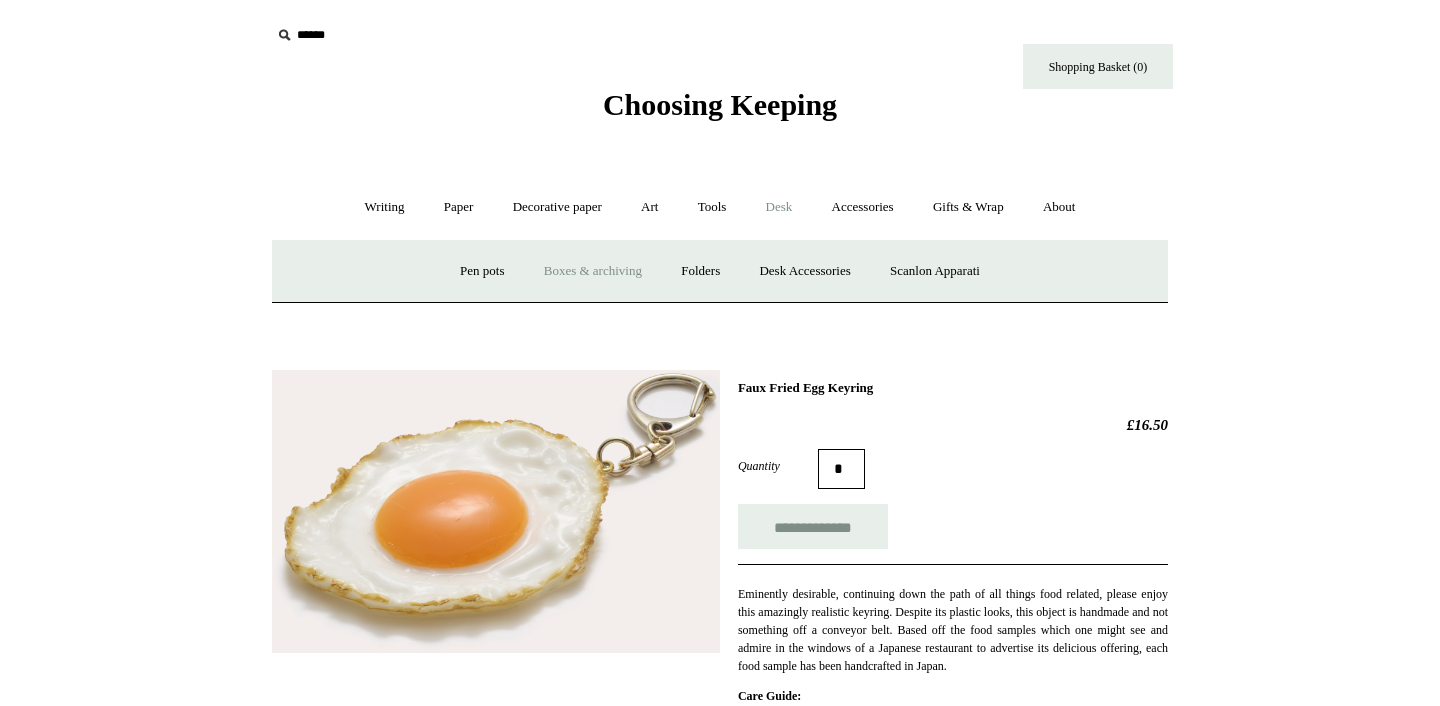 click on "Boxes & archiving" at bounding box center (593, 271) 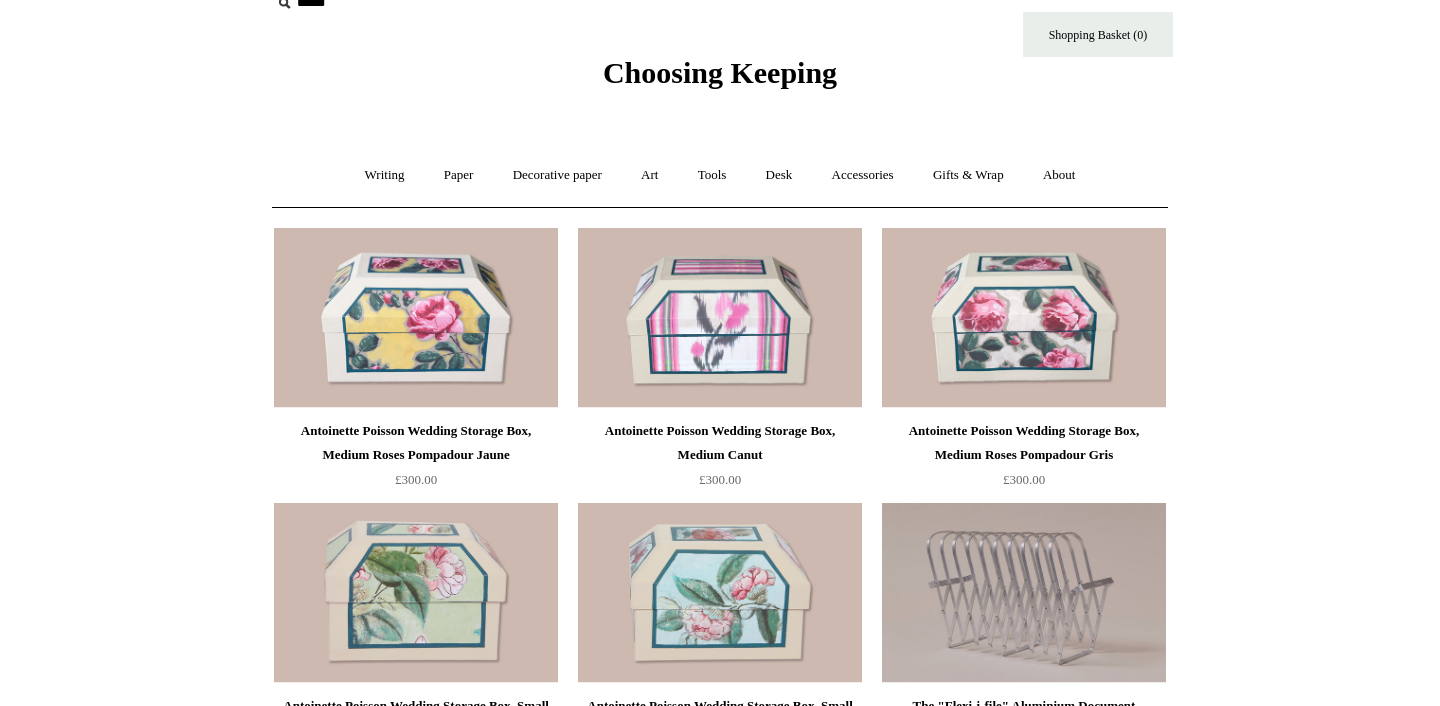 scroll, scrollTop: 0, scrollLeft: 0, axis: both 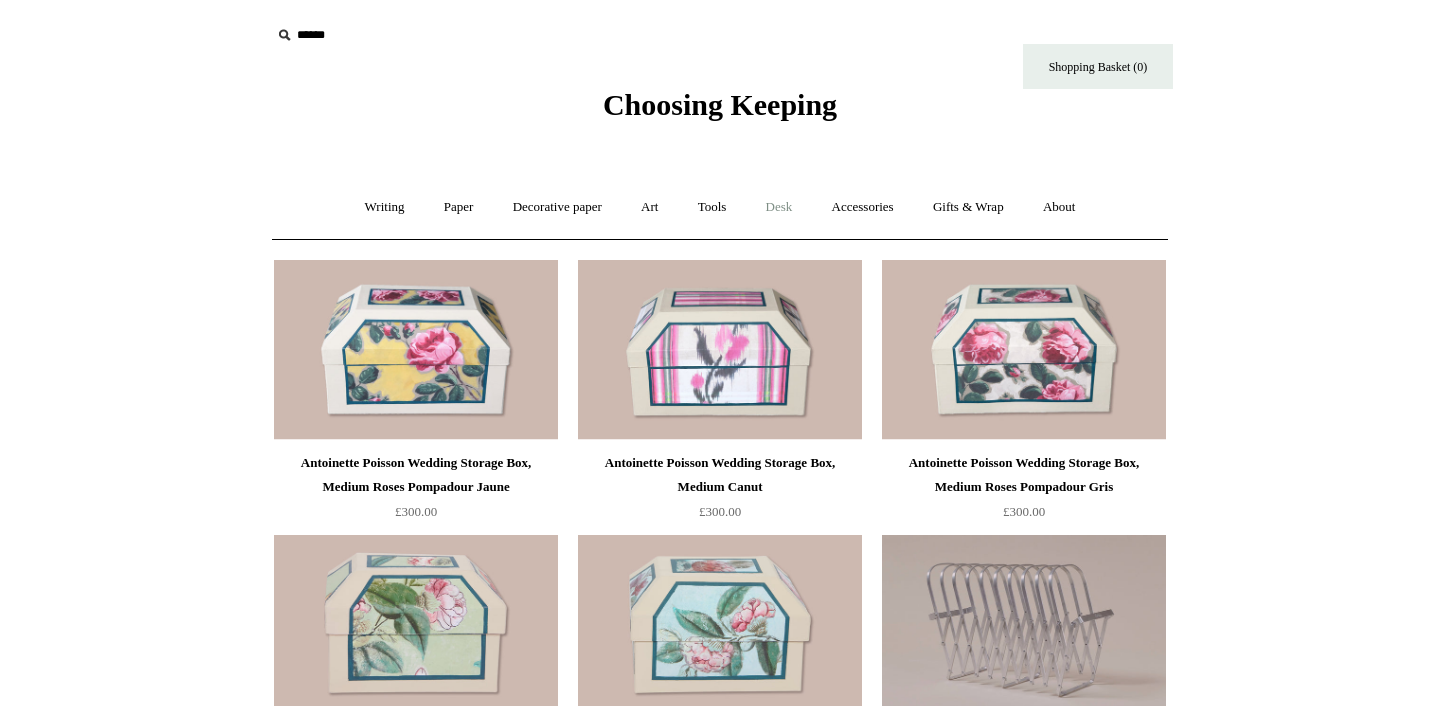click on "Desk +" at bounding box center (779, 207) 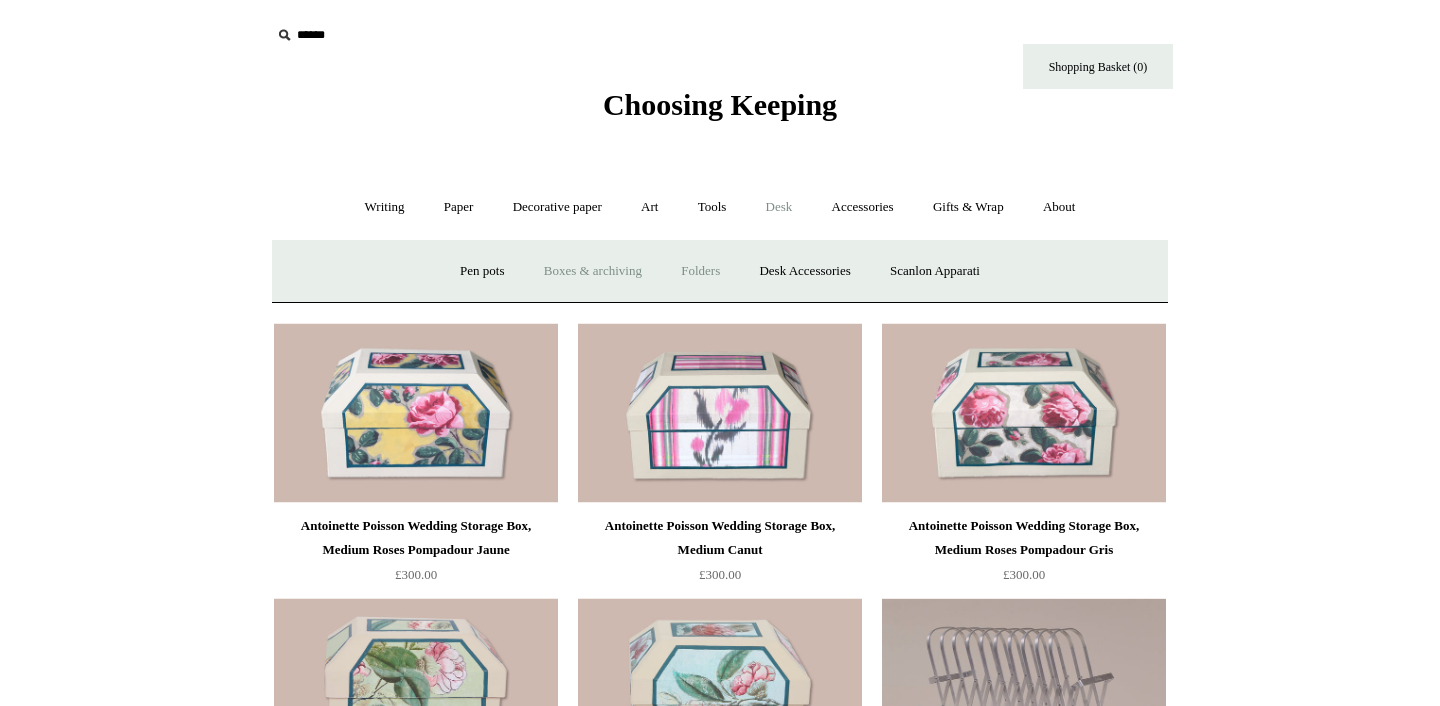 click on "Folders" at bounding box center [700, 271] 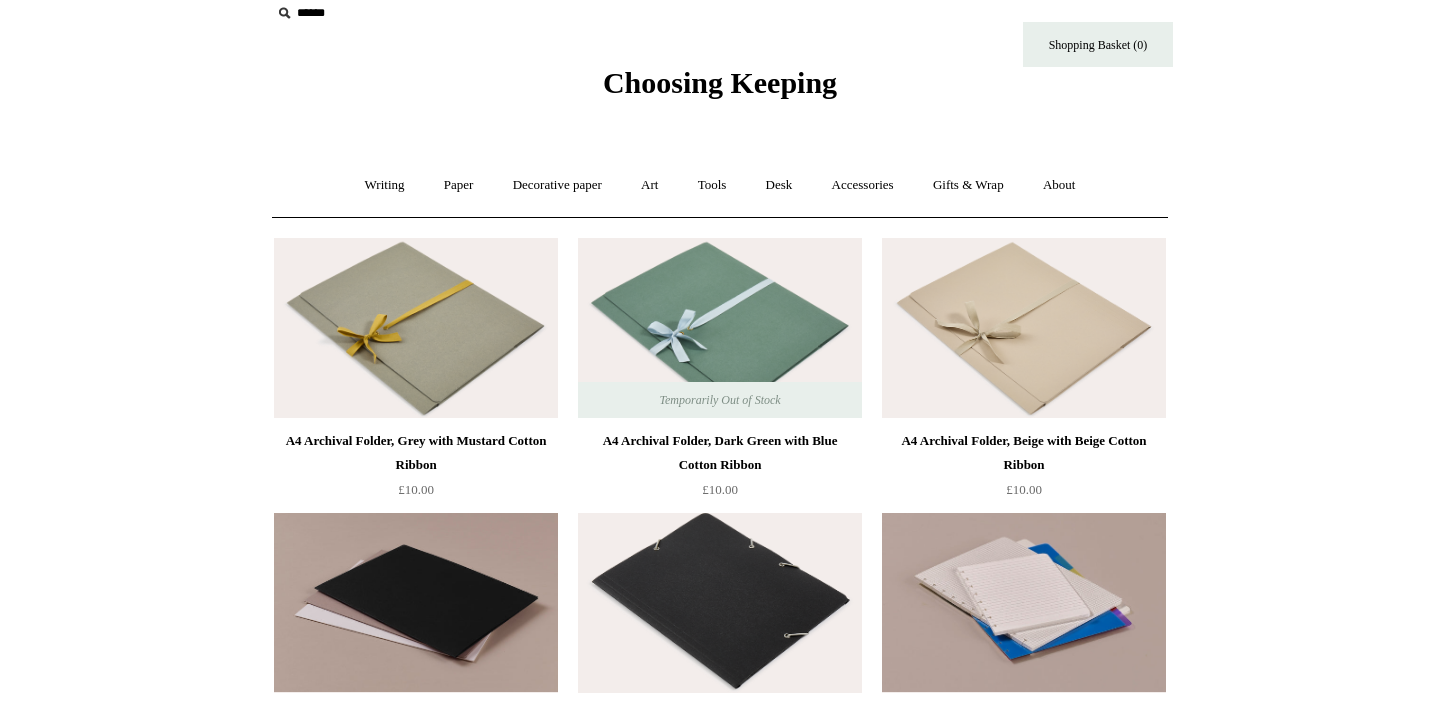 scroll, scrollTop: 40, scrollLeft: 0, axis: vertical 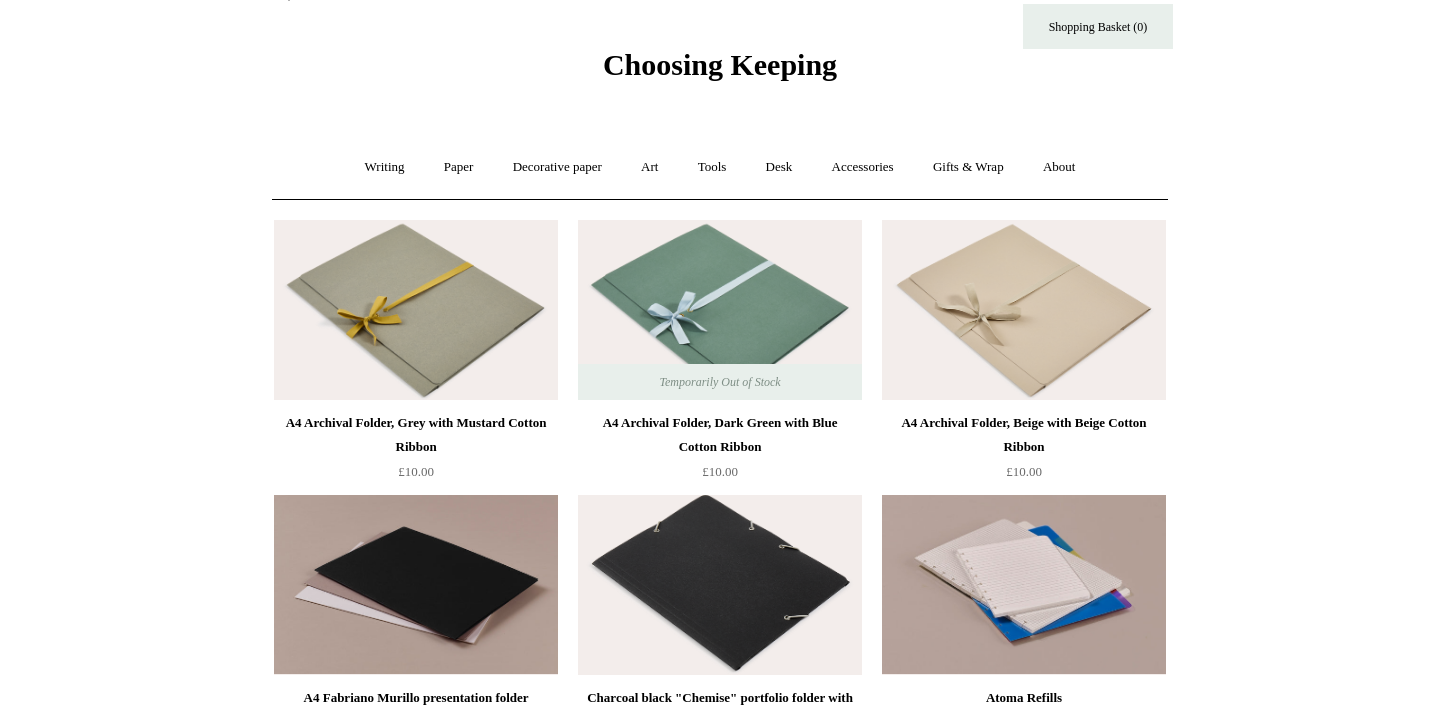 click on "Menu
Choosing Keeping
*
Shipping Information
Shopping Basket (0)
*
⤺
+ +" at bounding box center (720, 526) 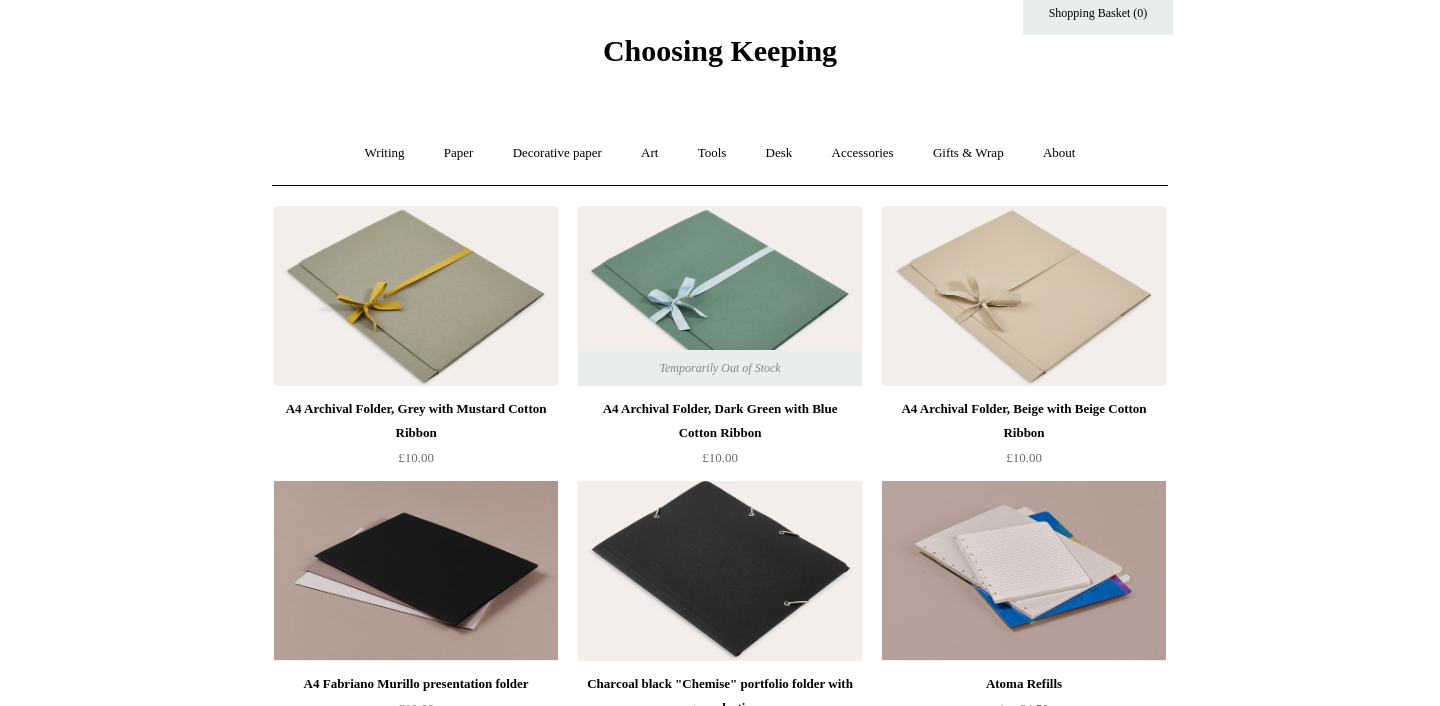 scroll, scrollTop: 0, scrollLeft: 0, axis: both 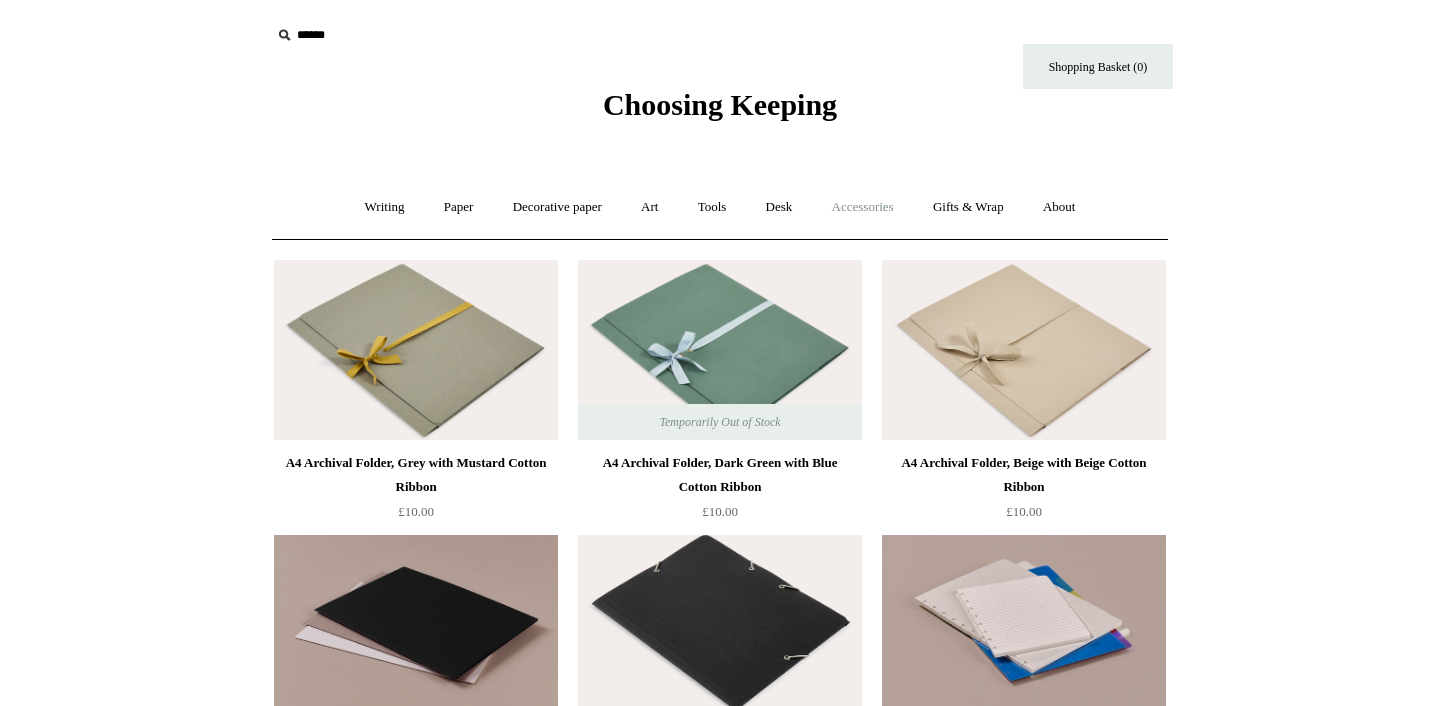 click on "Accessories +" at bounding box center [863, 207] 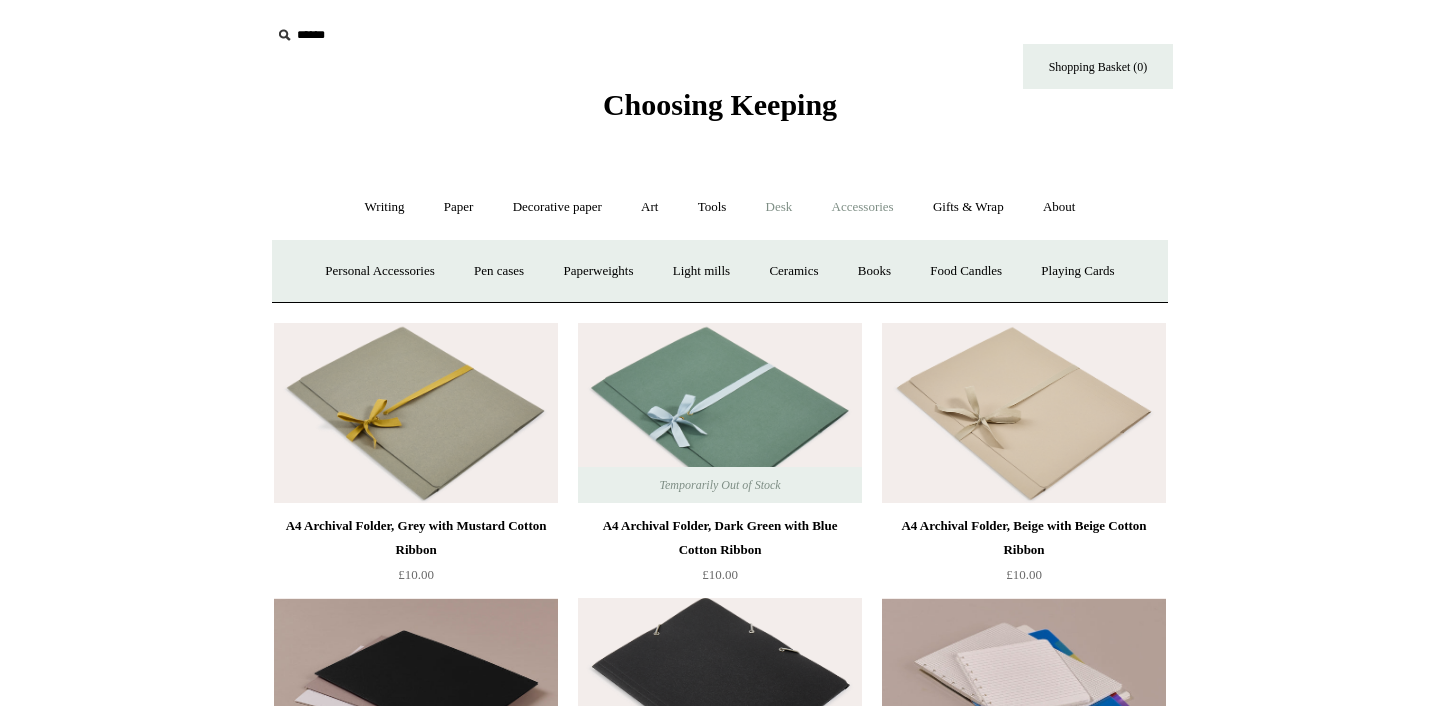 click on "Desk +" at bounding box center [779, 207] 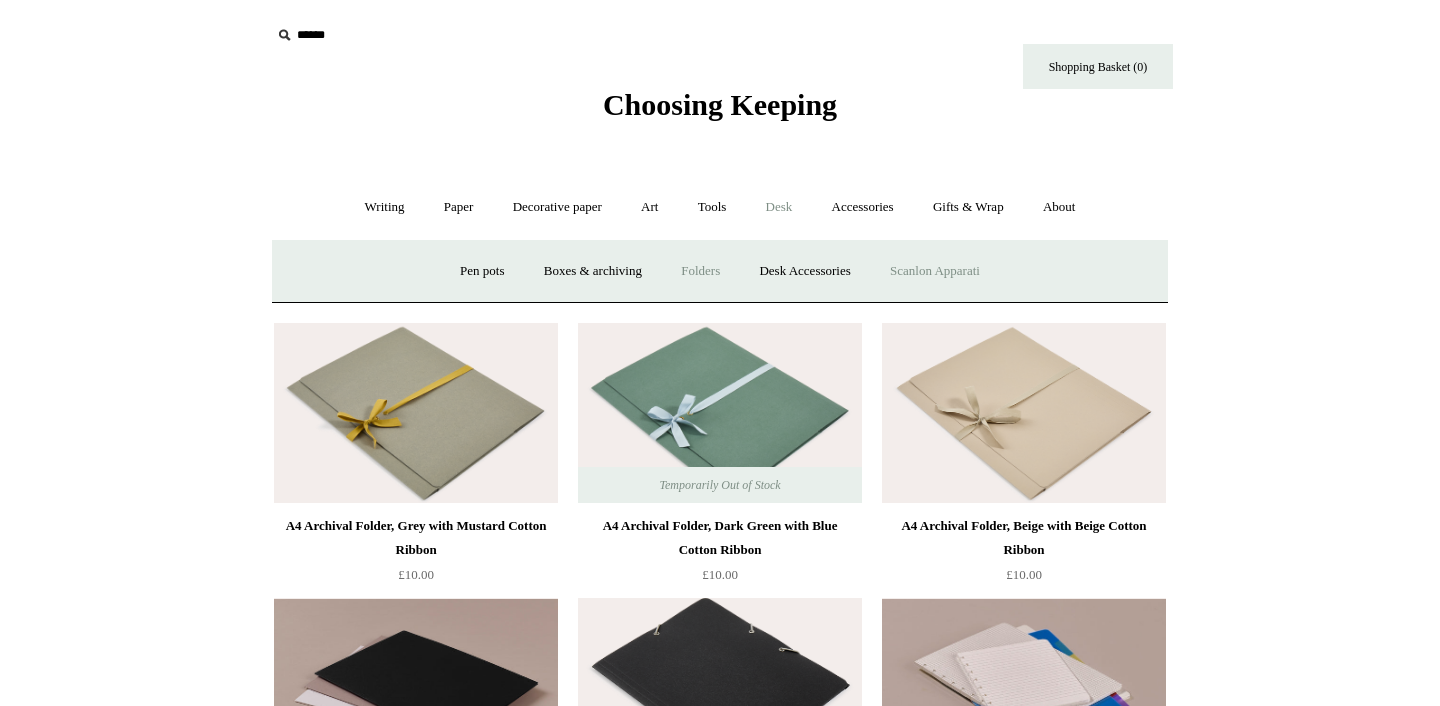 click on "Scanlon Apparati" at bounding box center (935, 271) 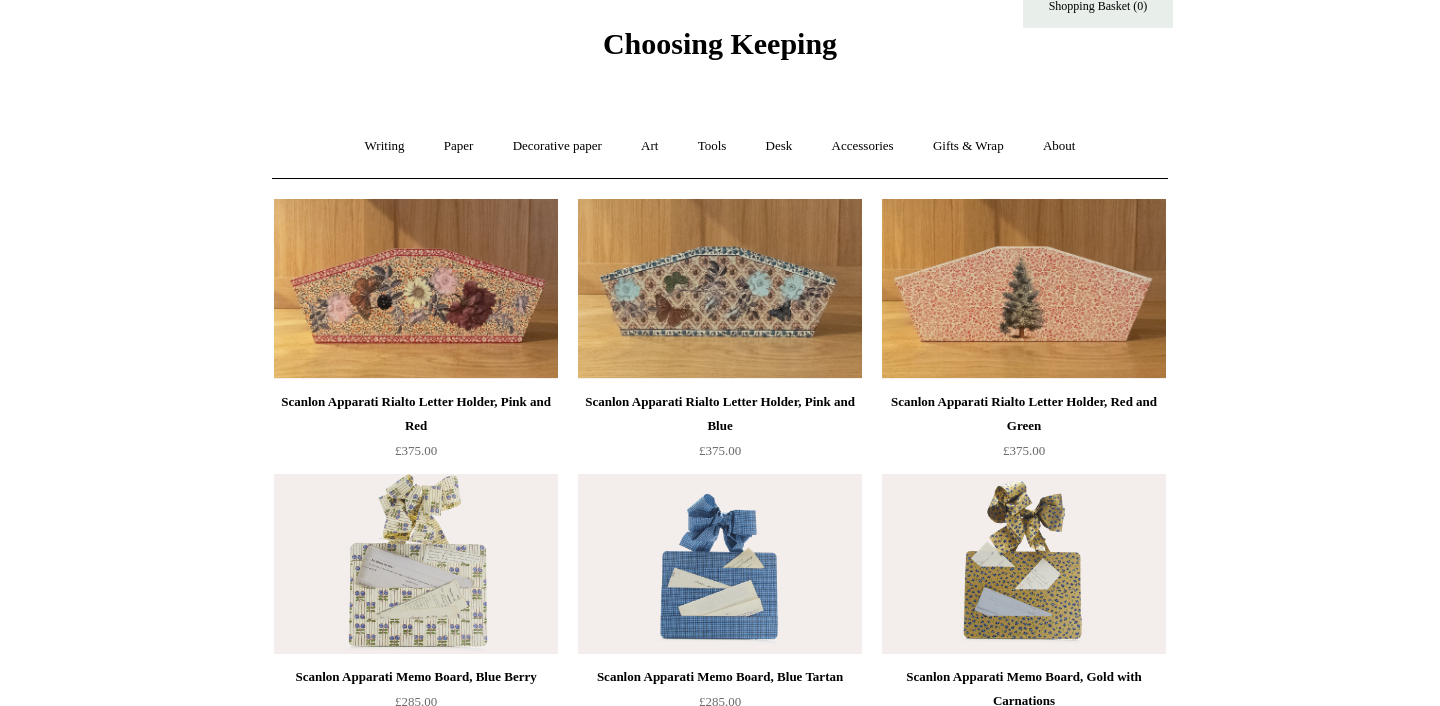 scroll, scrollTop: 0, scrollLeft: 0, axis: both 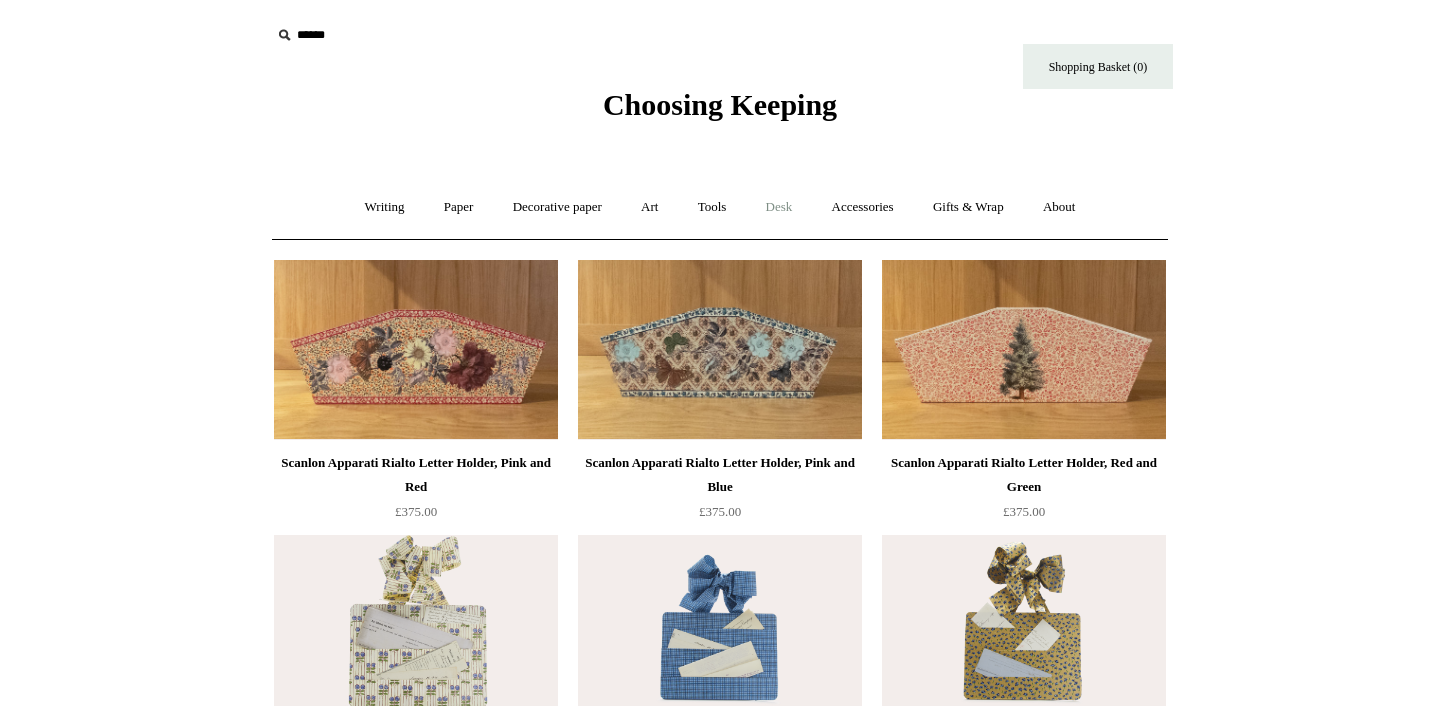 click on "Desk +" at bounding box center [779, 207] 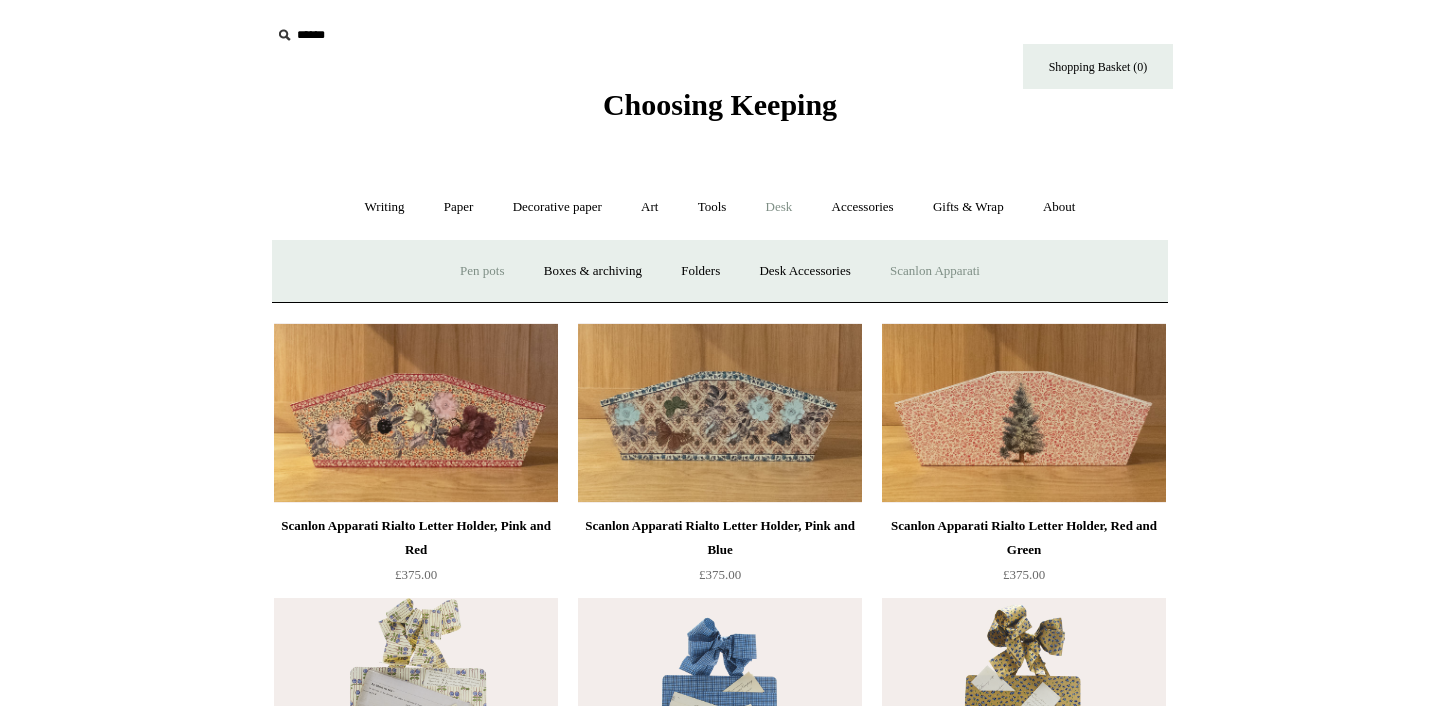 click on "Pen pots" at bounding box center [482, 271] 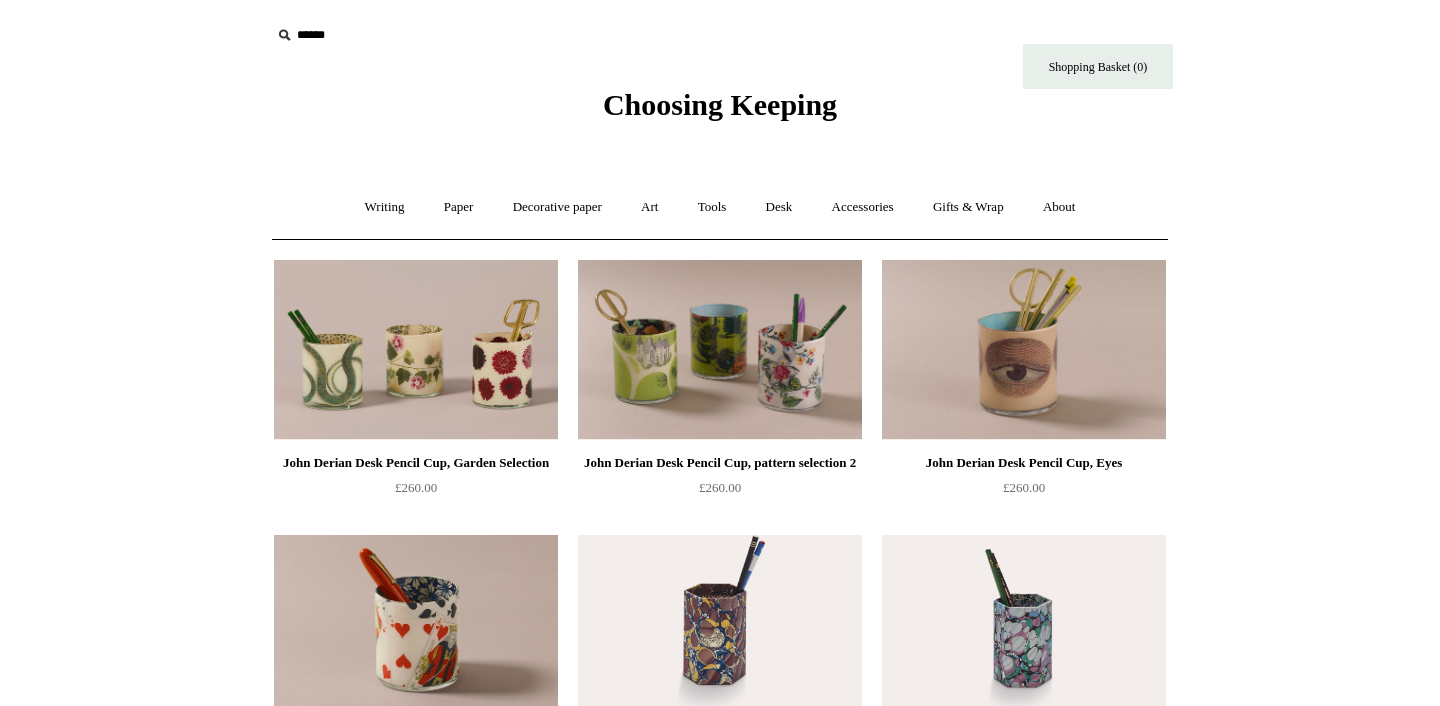 scroll, scrollTop: 0, scrollLeft: 0, axis: both 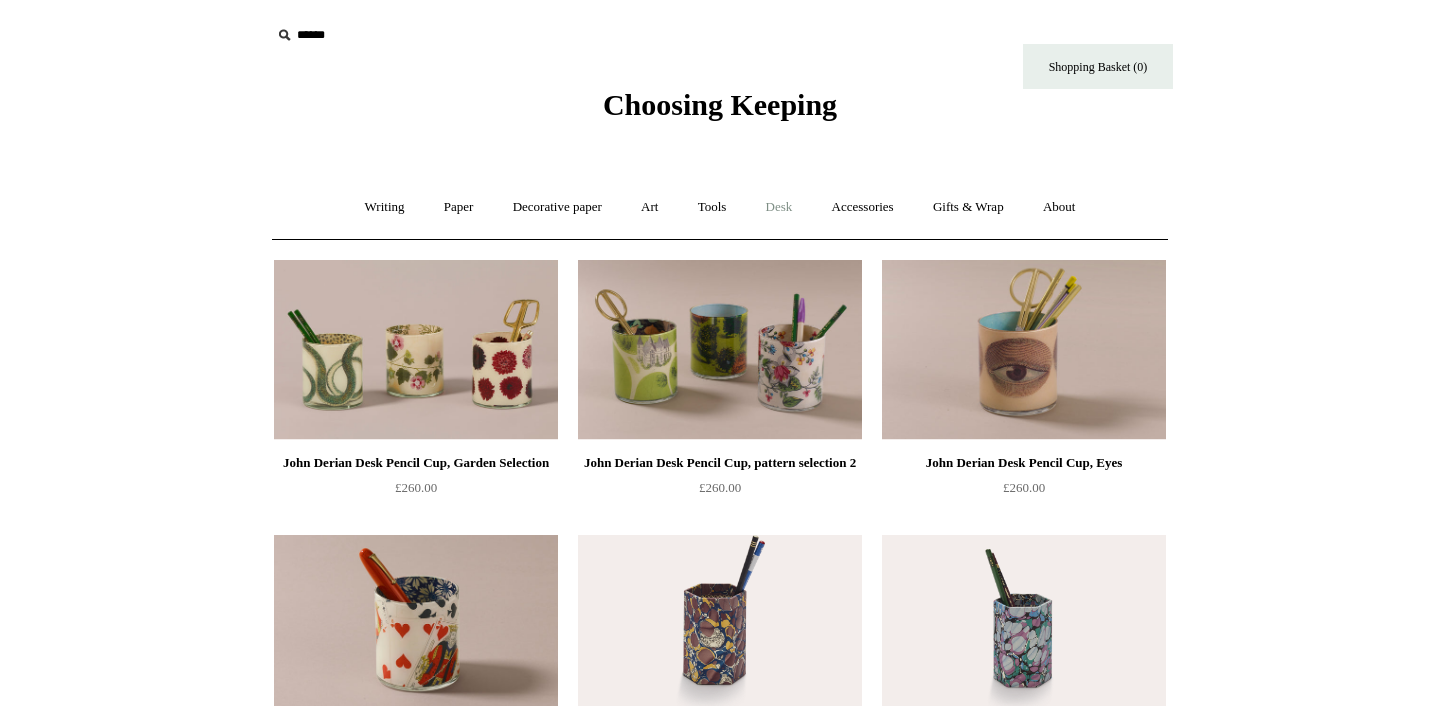 click on "Desk +" at bounding box center (779, 207) 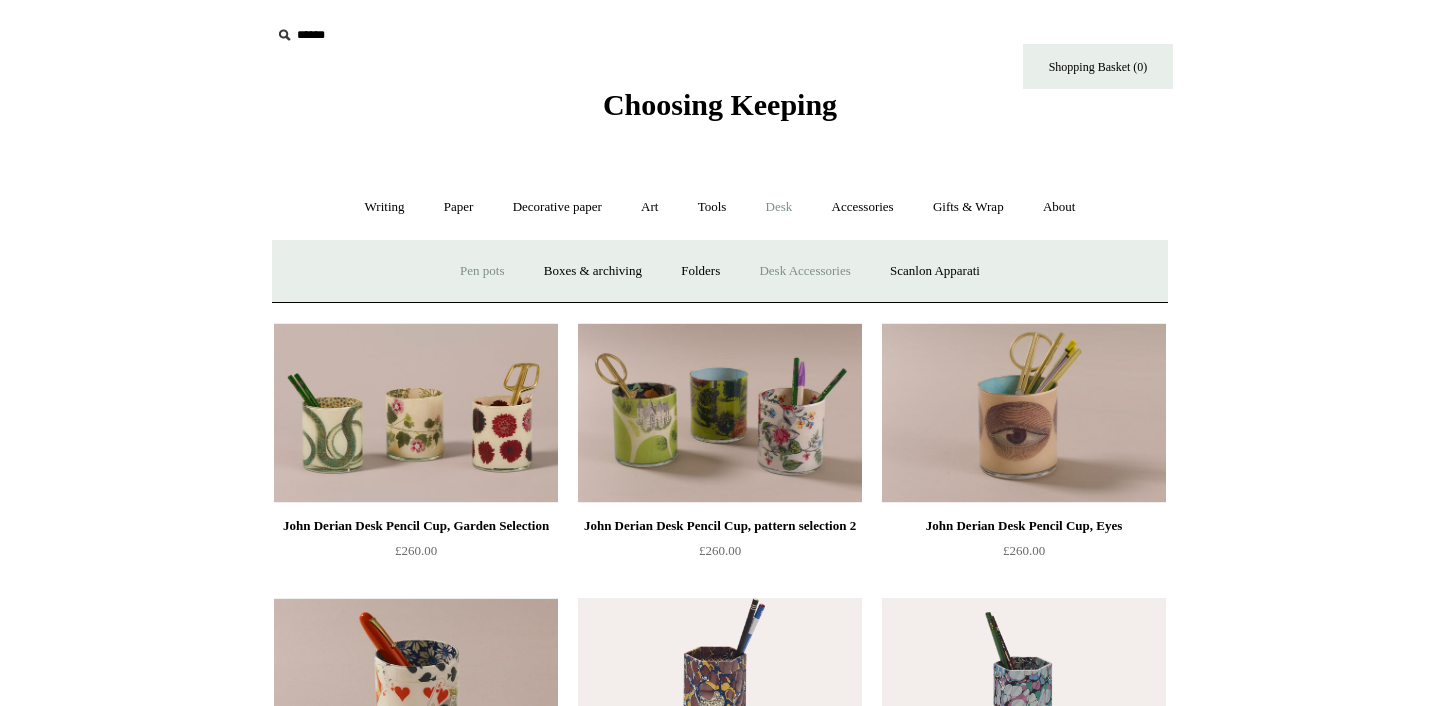 click on "Desk Accessories" at bounding box center (804, 271) 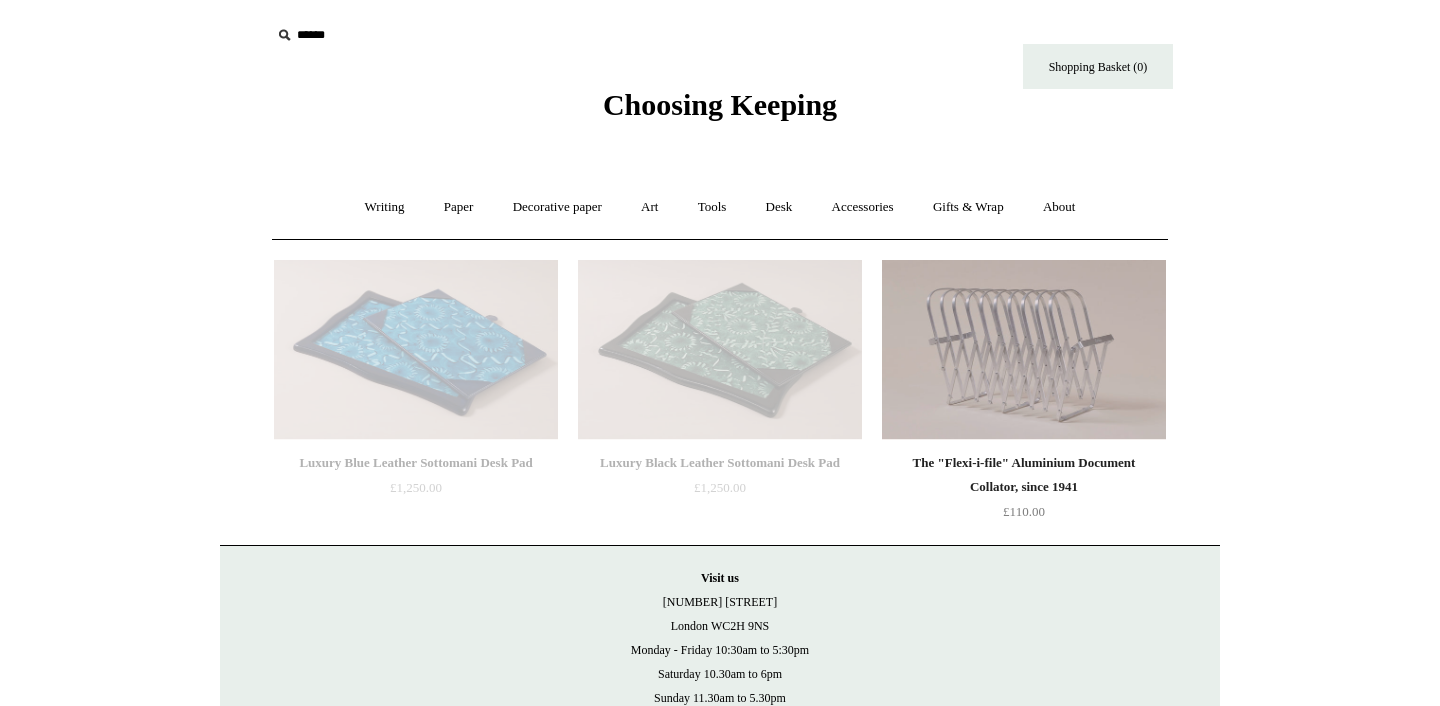 scroll, scrollTop: 0, scrollLeft: 0, axis: both 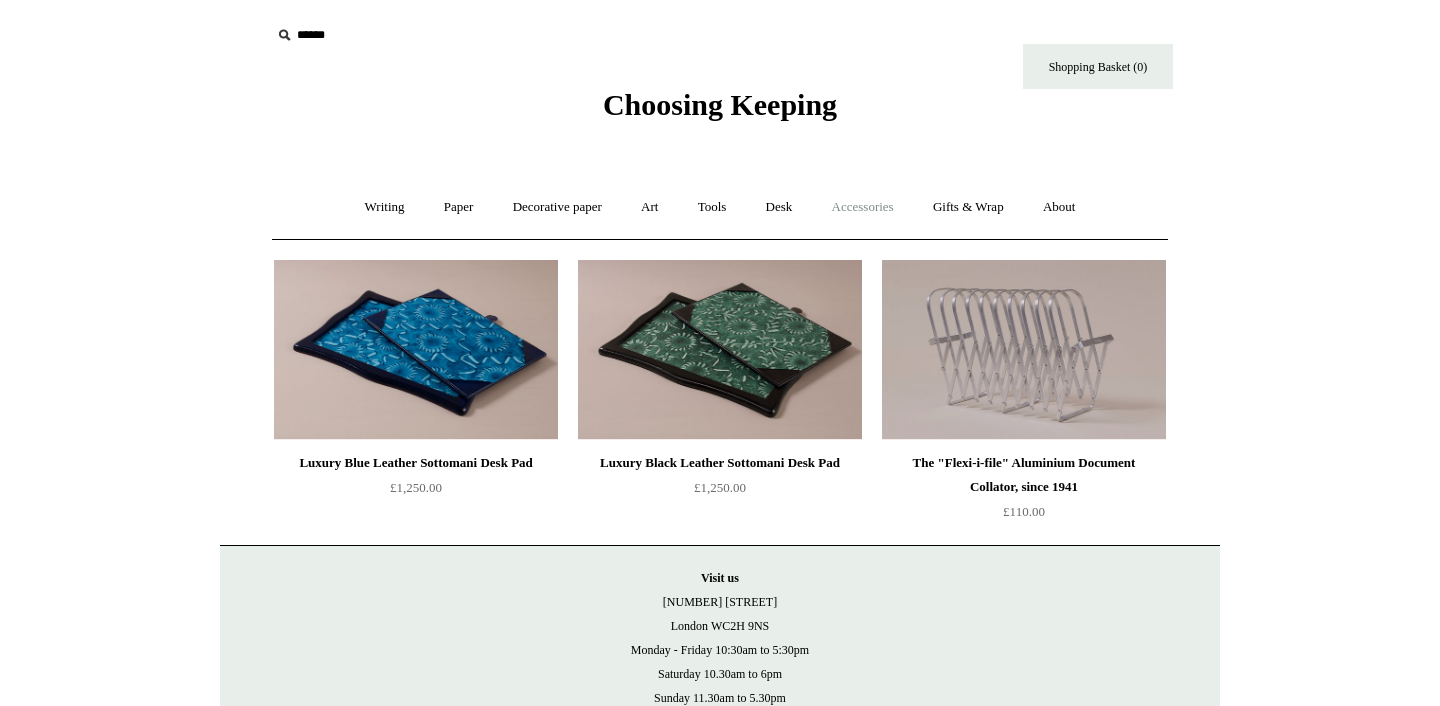 click on "Accessories +" at bounding box center [863, 207] 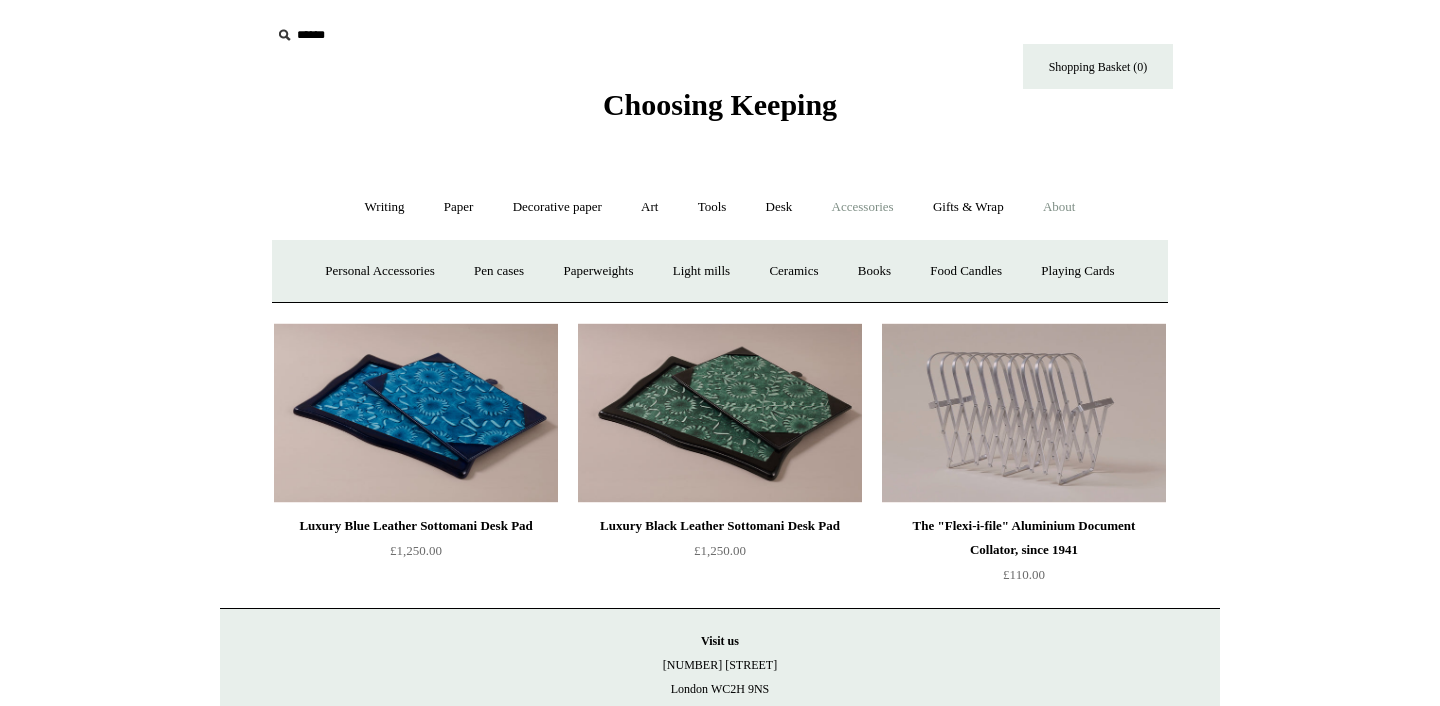 click on "About +" at bounding box center [1059, 207] 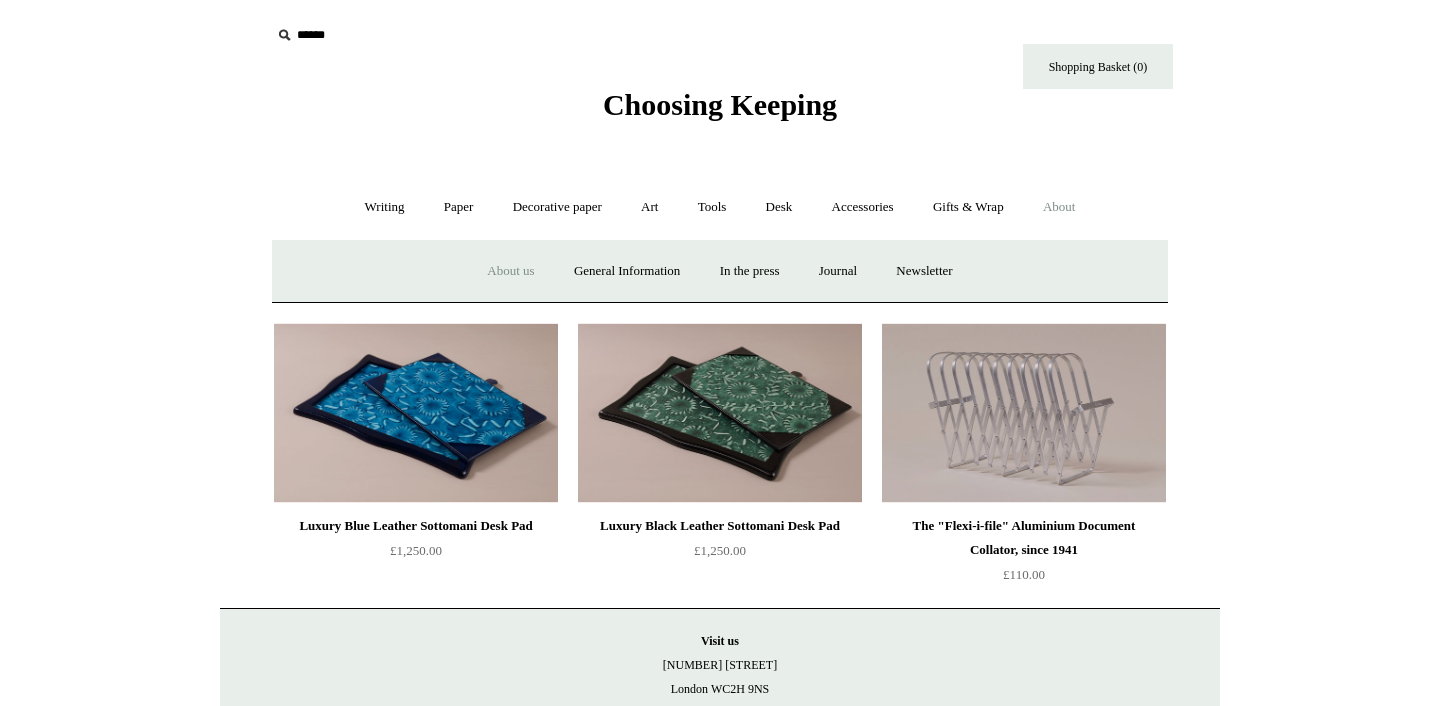 click on "About us" at bounding box center (510, 271) 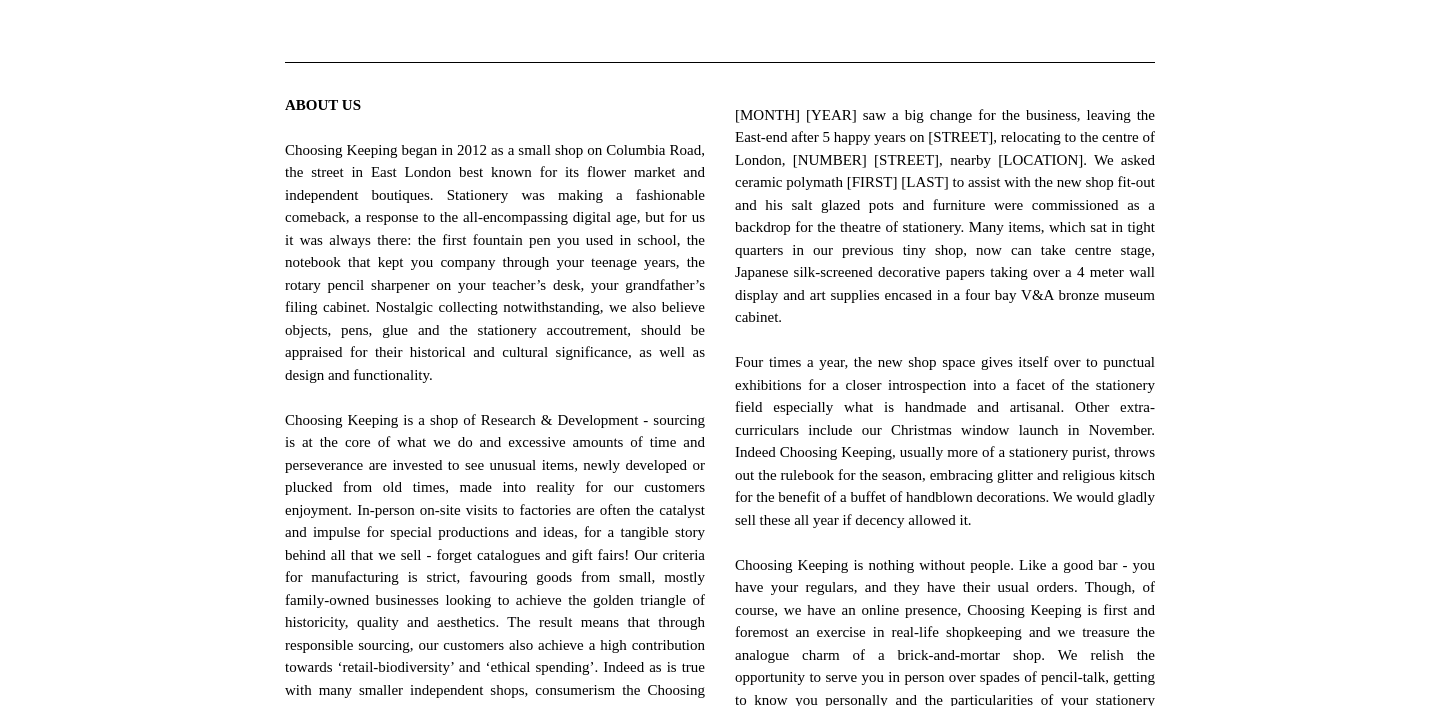 scroll, scrollTop: 48, scrollLeft: 0, axis: vertical 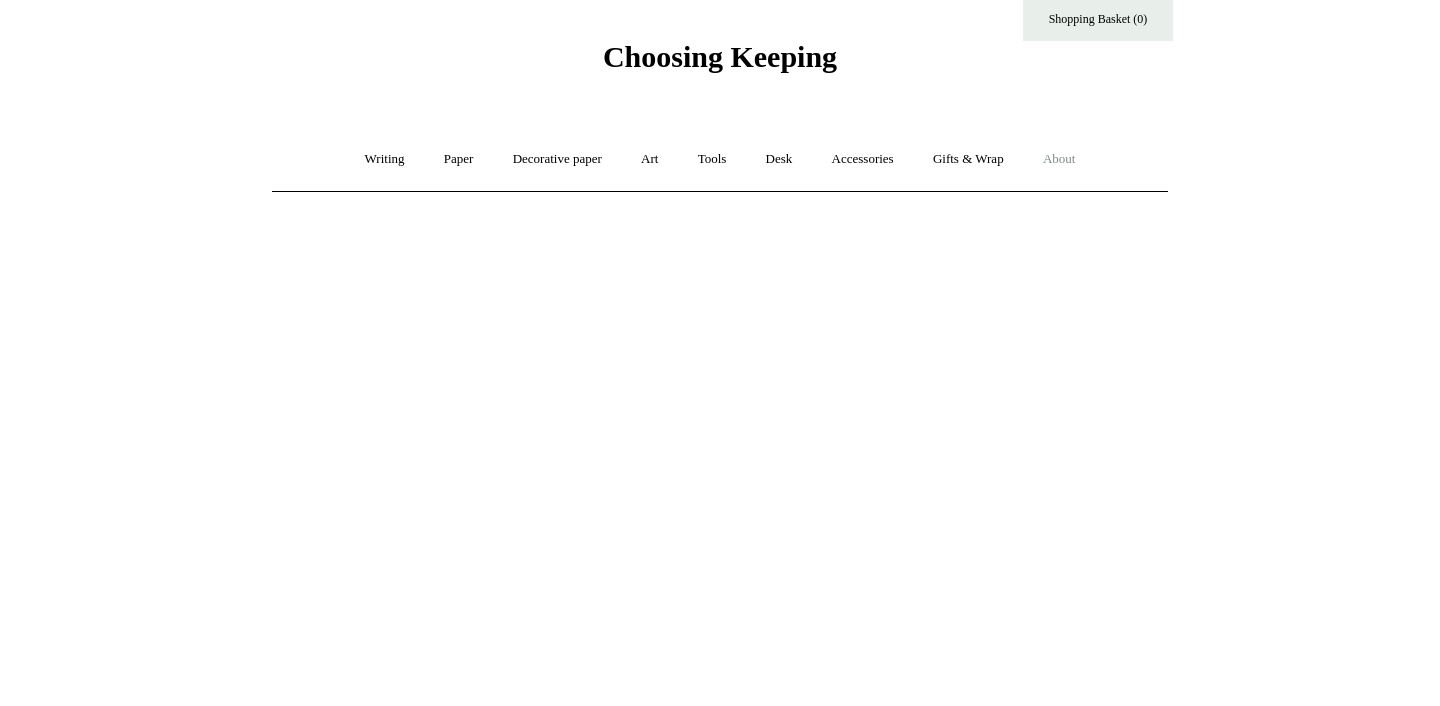 click on "About +" at bounding box center [1059, 159] 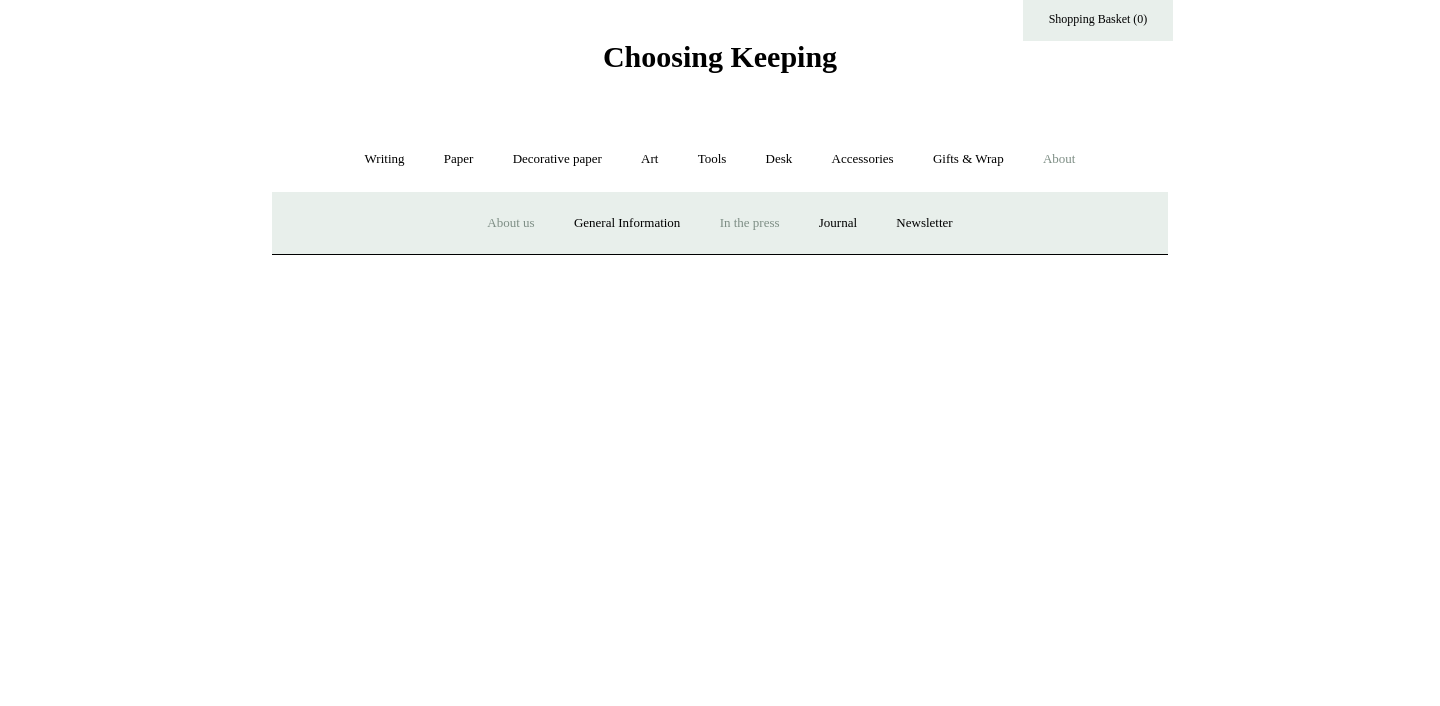 click on "In the press" at bounding box center [750, 223] 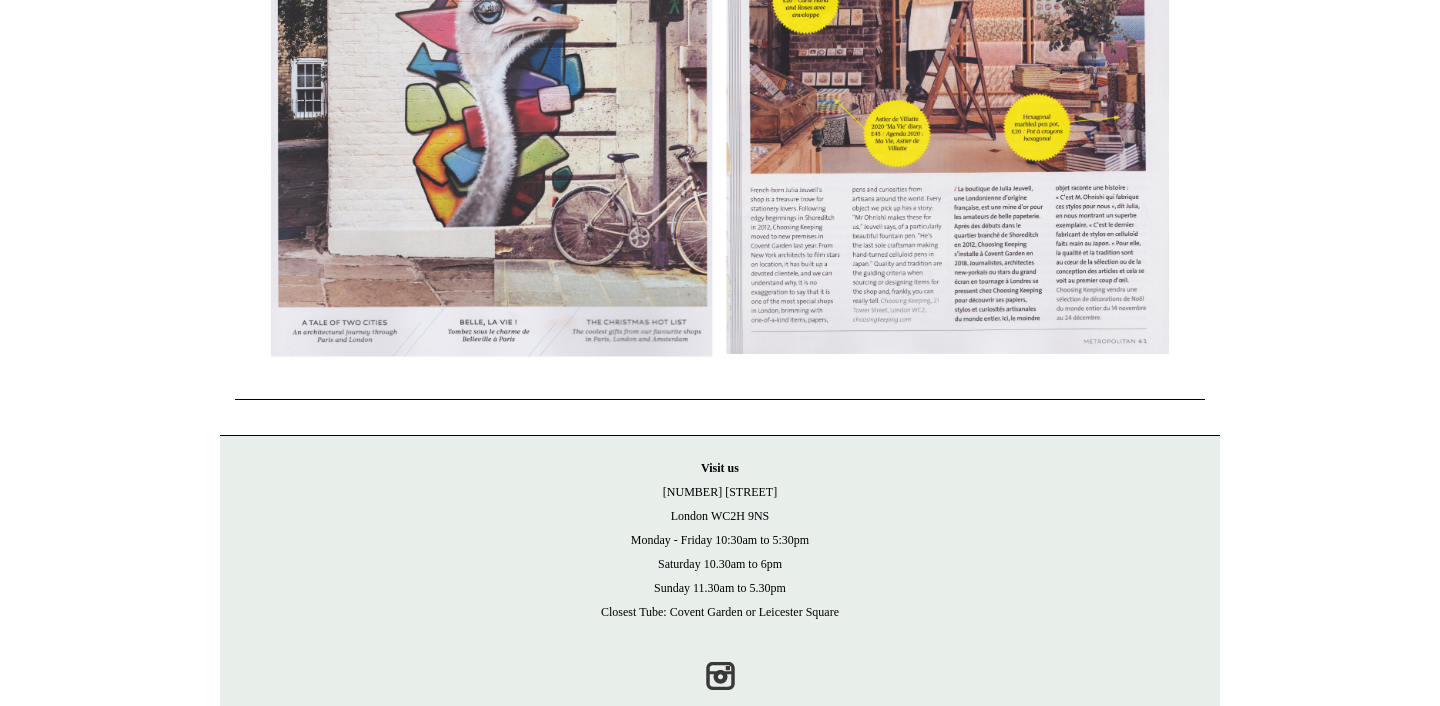 scroll, scrollTop: 12015, scrollLeft: 0, axis: vertical 